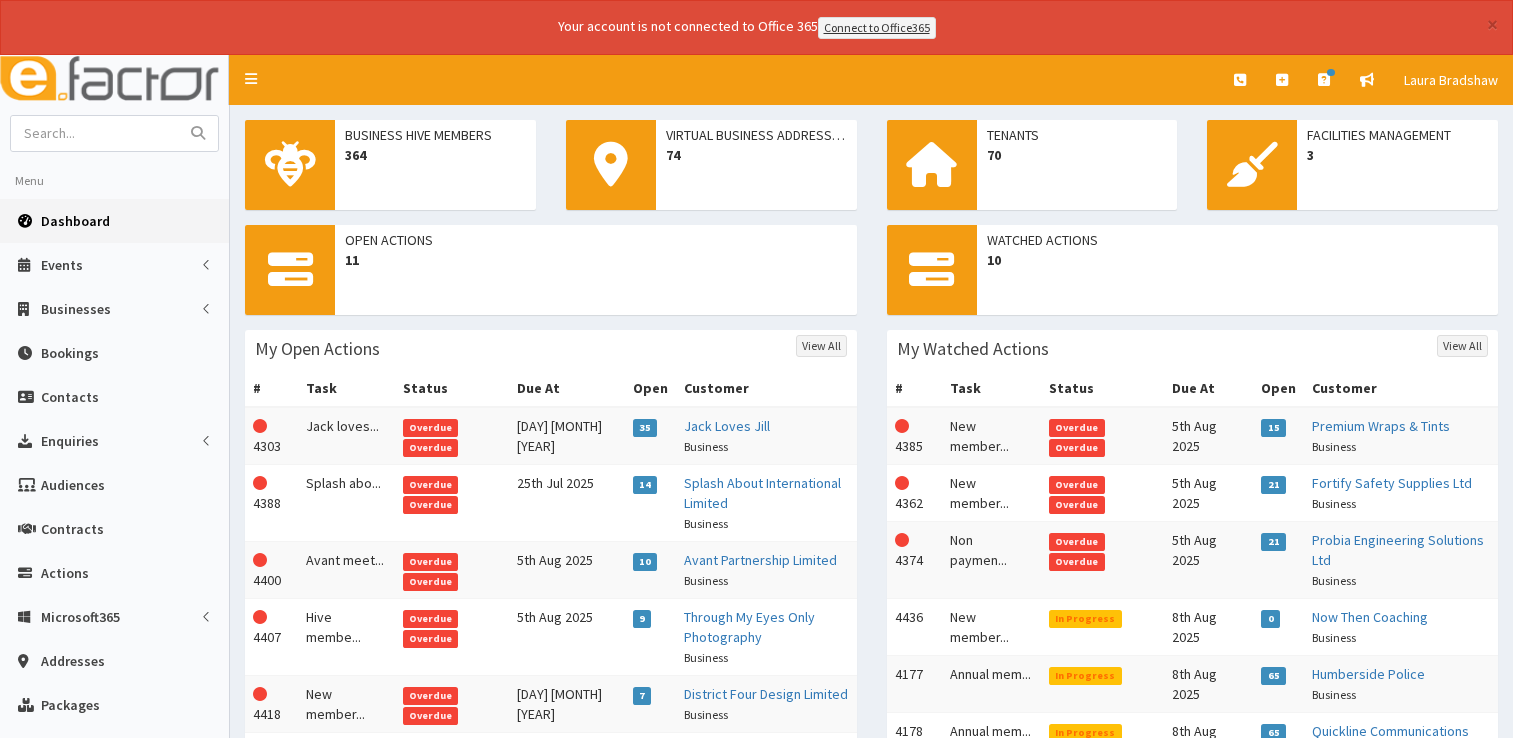 scroll, scrollTop: 0, scrollLeft: 0, axis: both 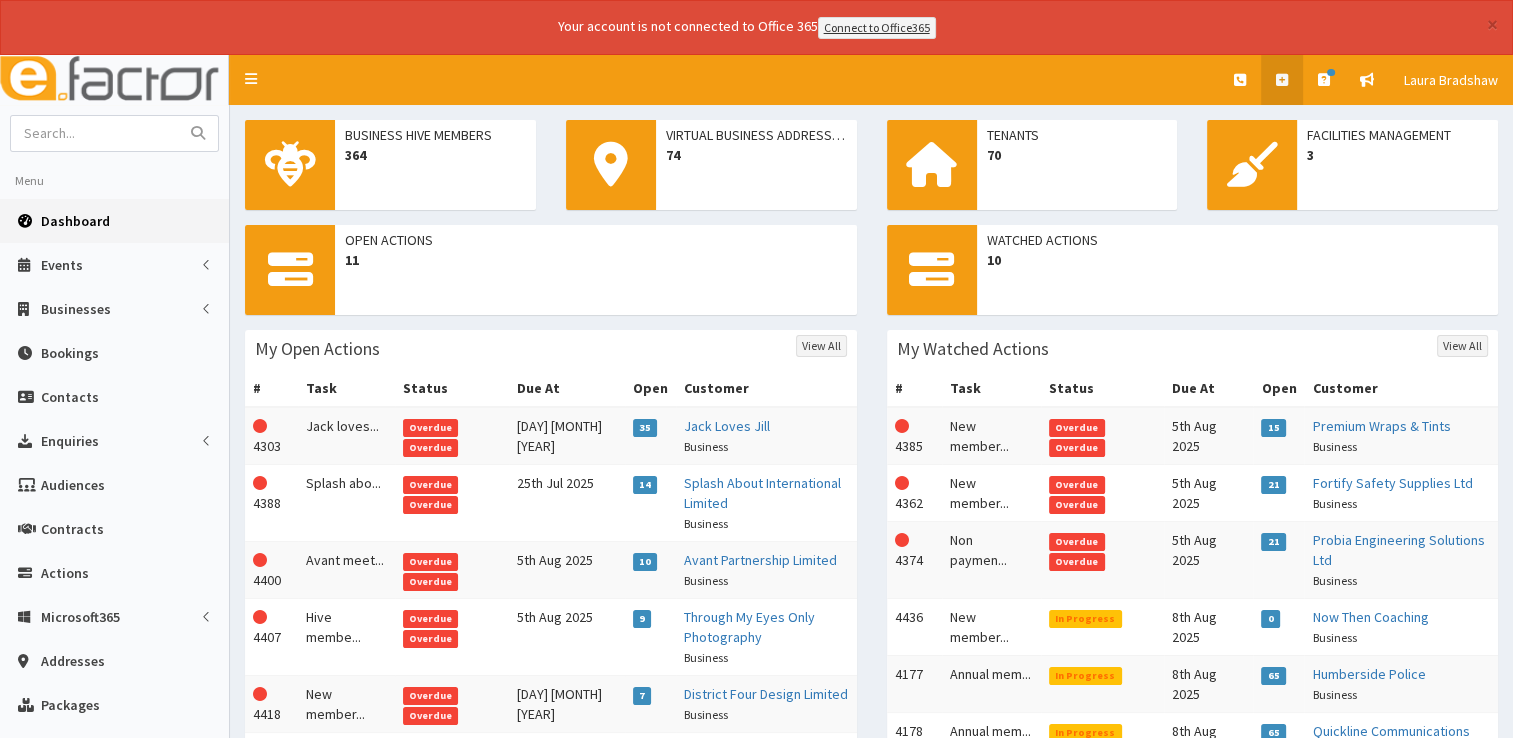 click at bounding box center (1282, 80) 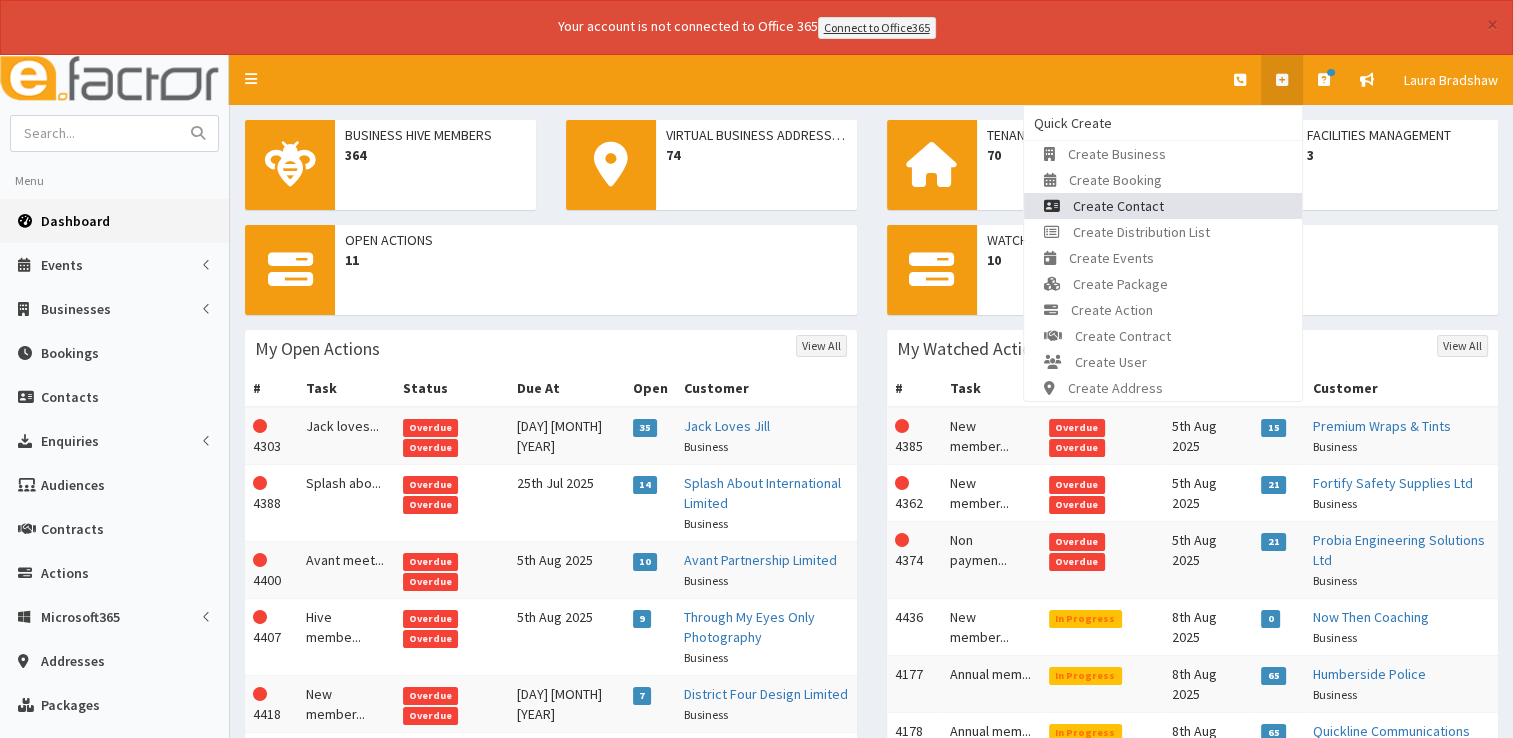 click on "Create Contact" at bounding box center (1163, 206) 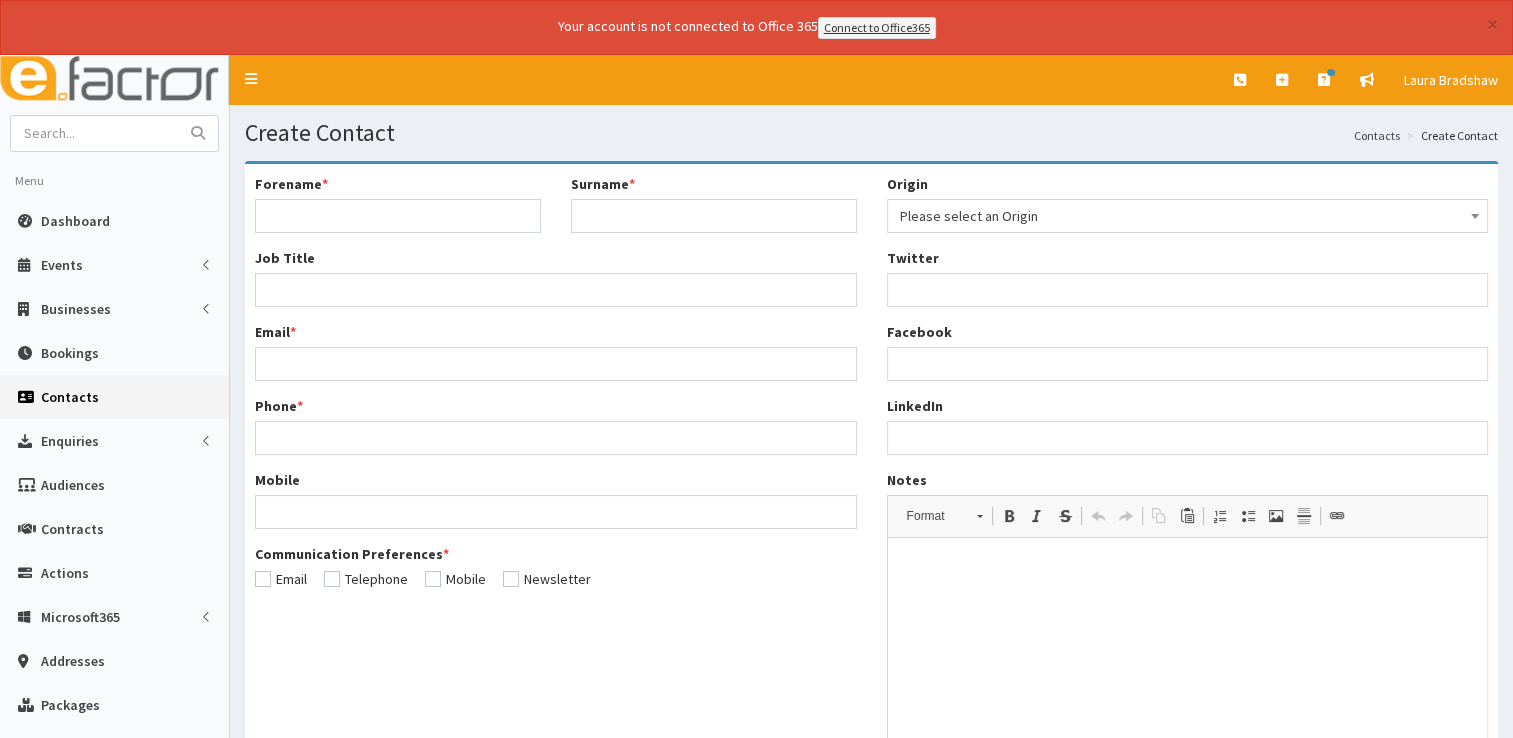 scroll, scrollTop: 0, scrollLeft: 0, axis: both 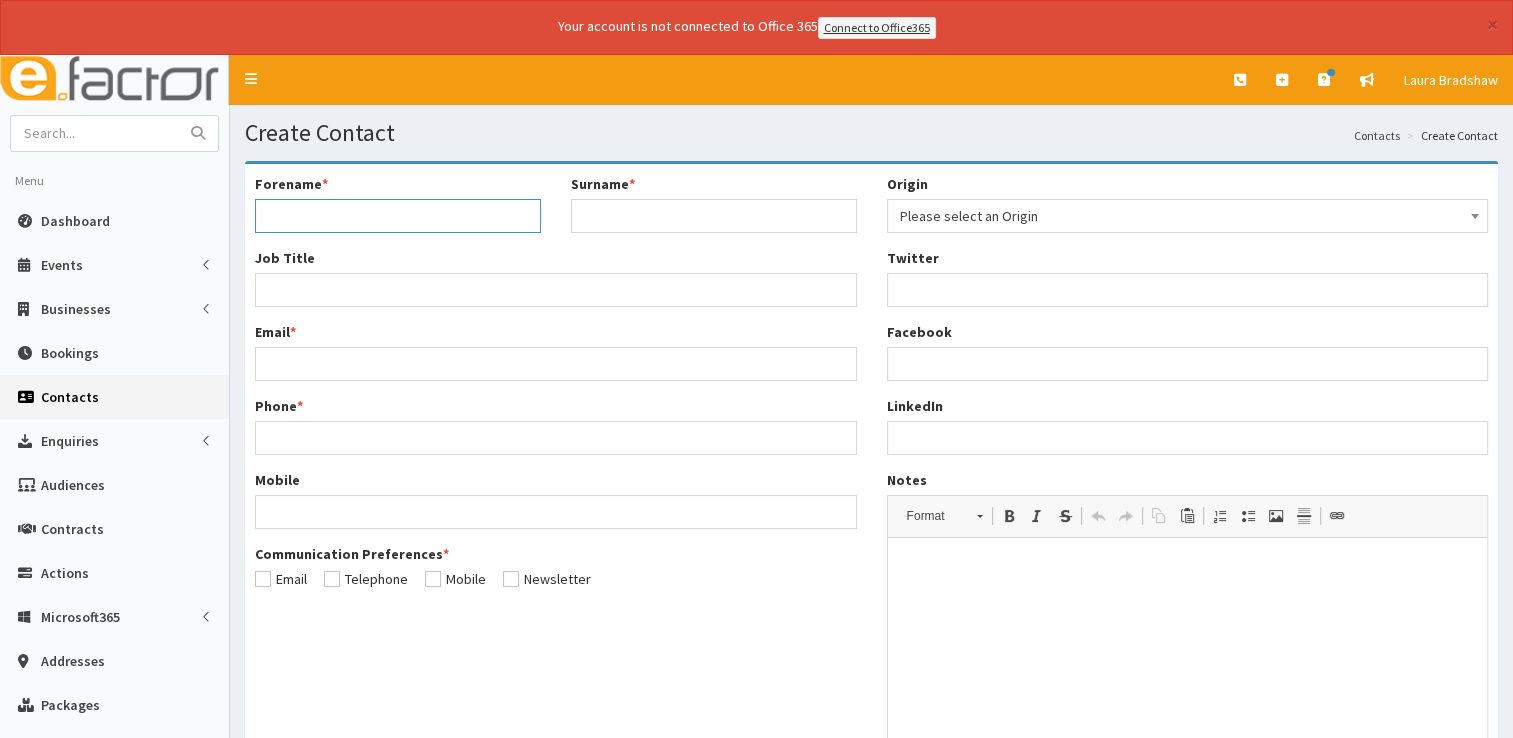 click on "Forename  *" at bounding box center [398, 216] 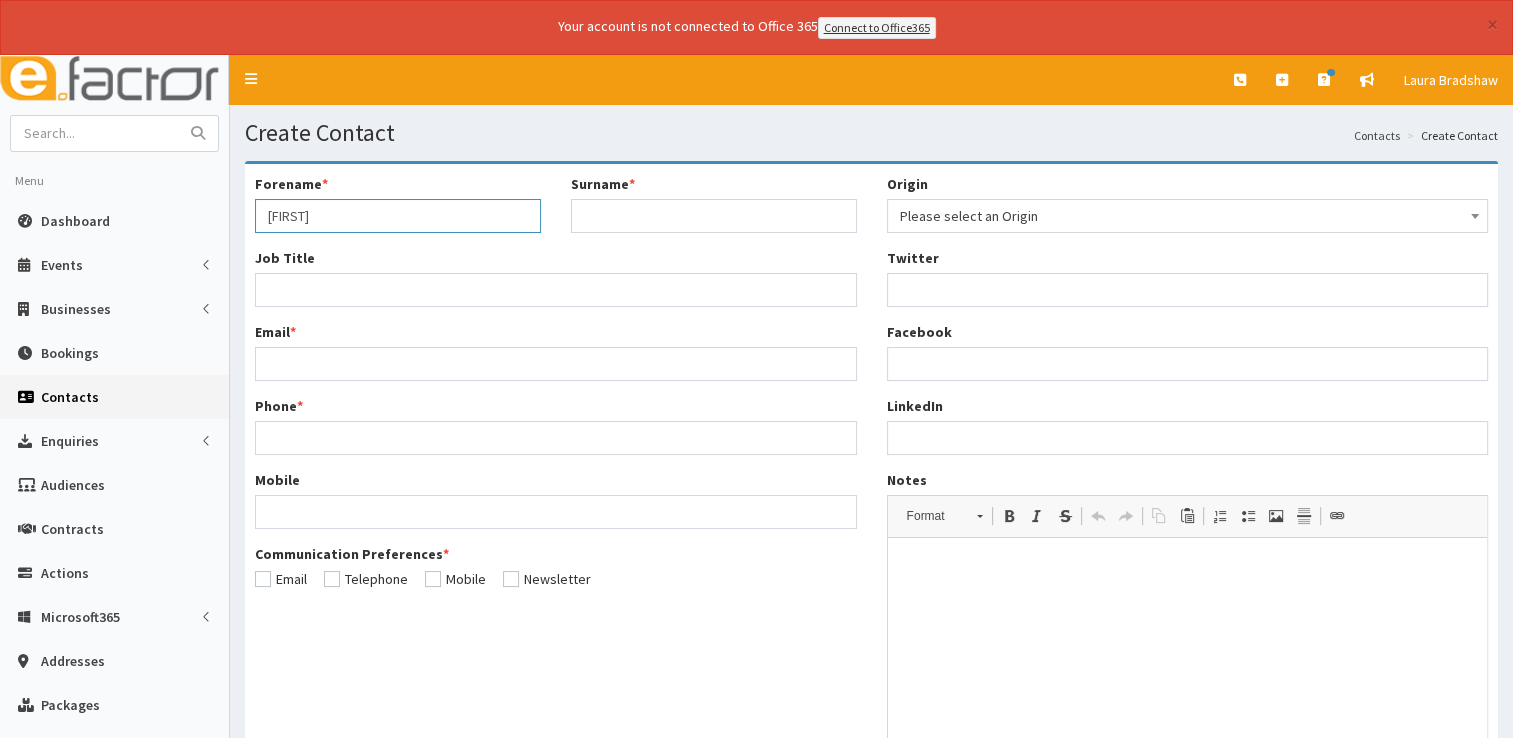 type on "Daniel" 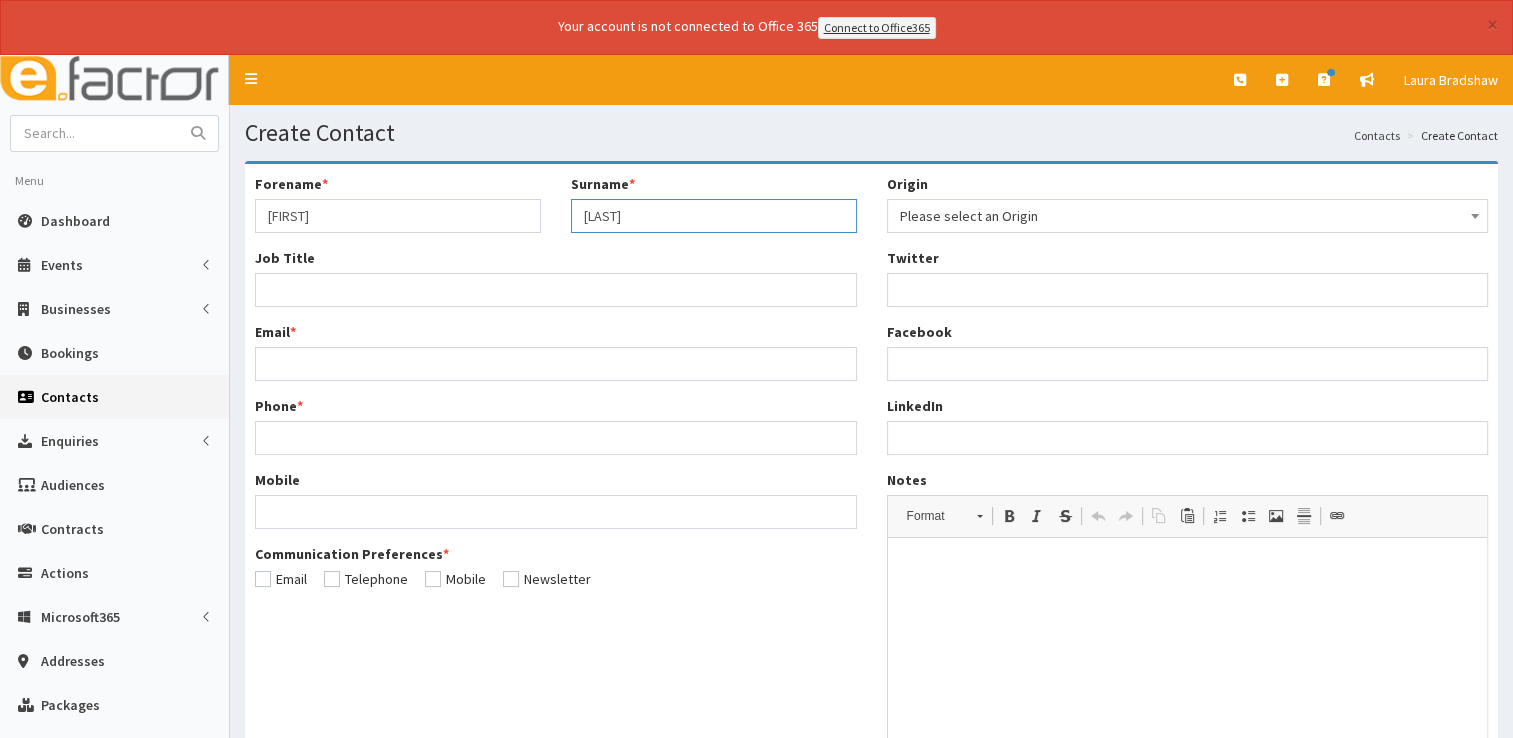 type on "Fryar" 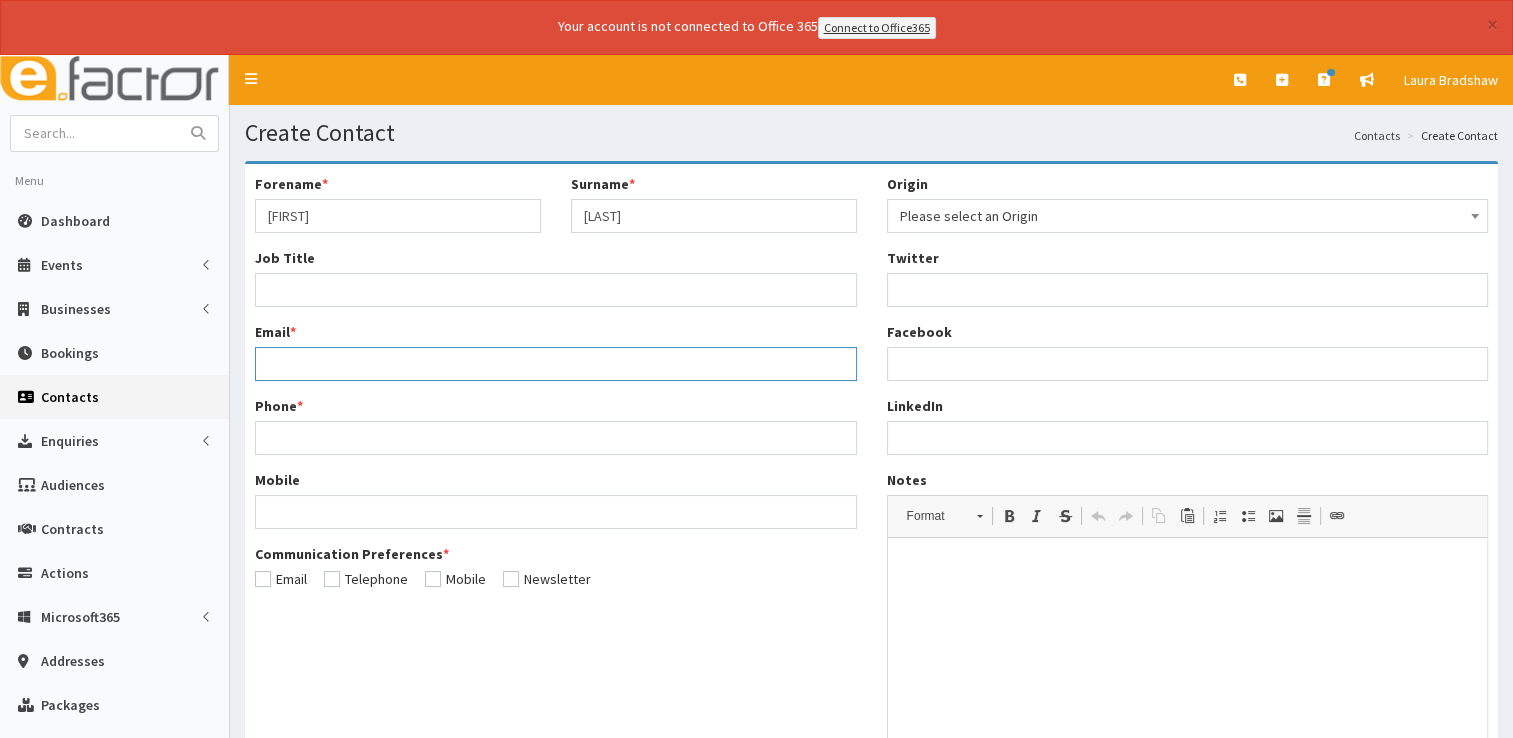 click on "Email  *" at bounding box center (556, 364) 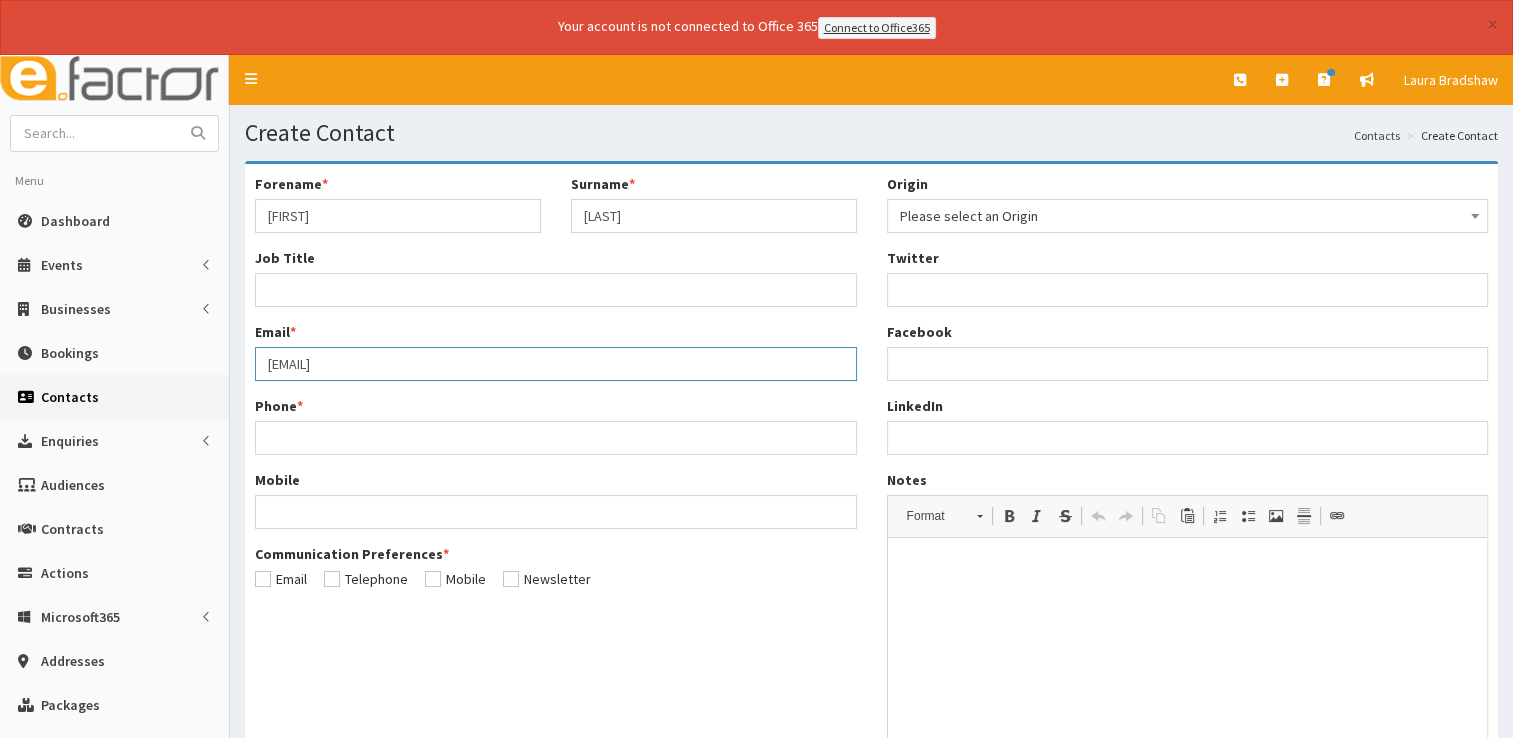 type on "in2btc@gmail.com" 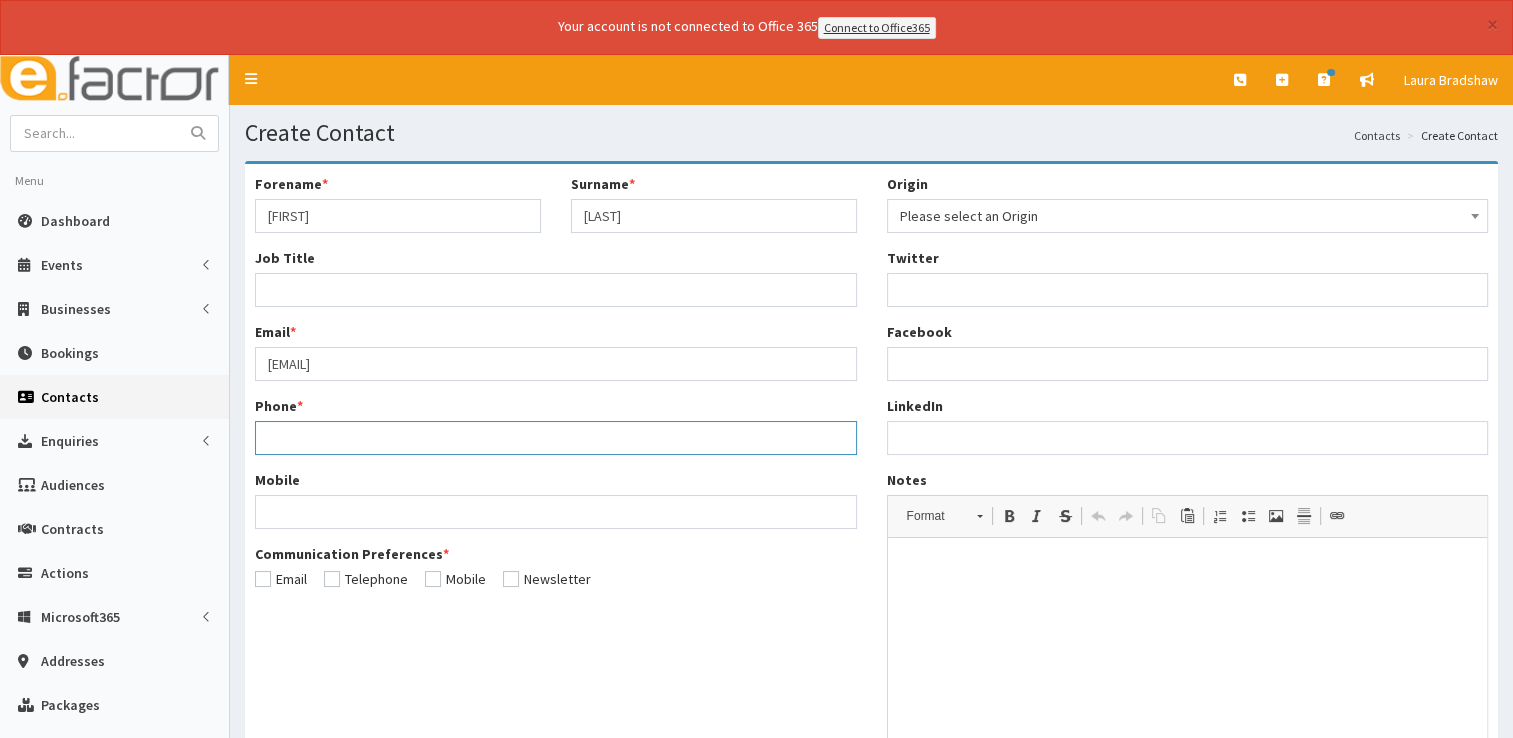 click on "Phone  *" at bounding box center [556, 438] 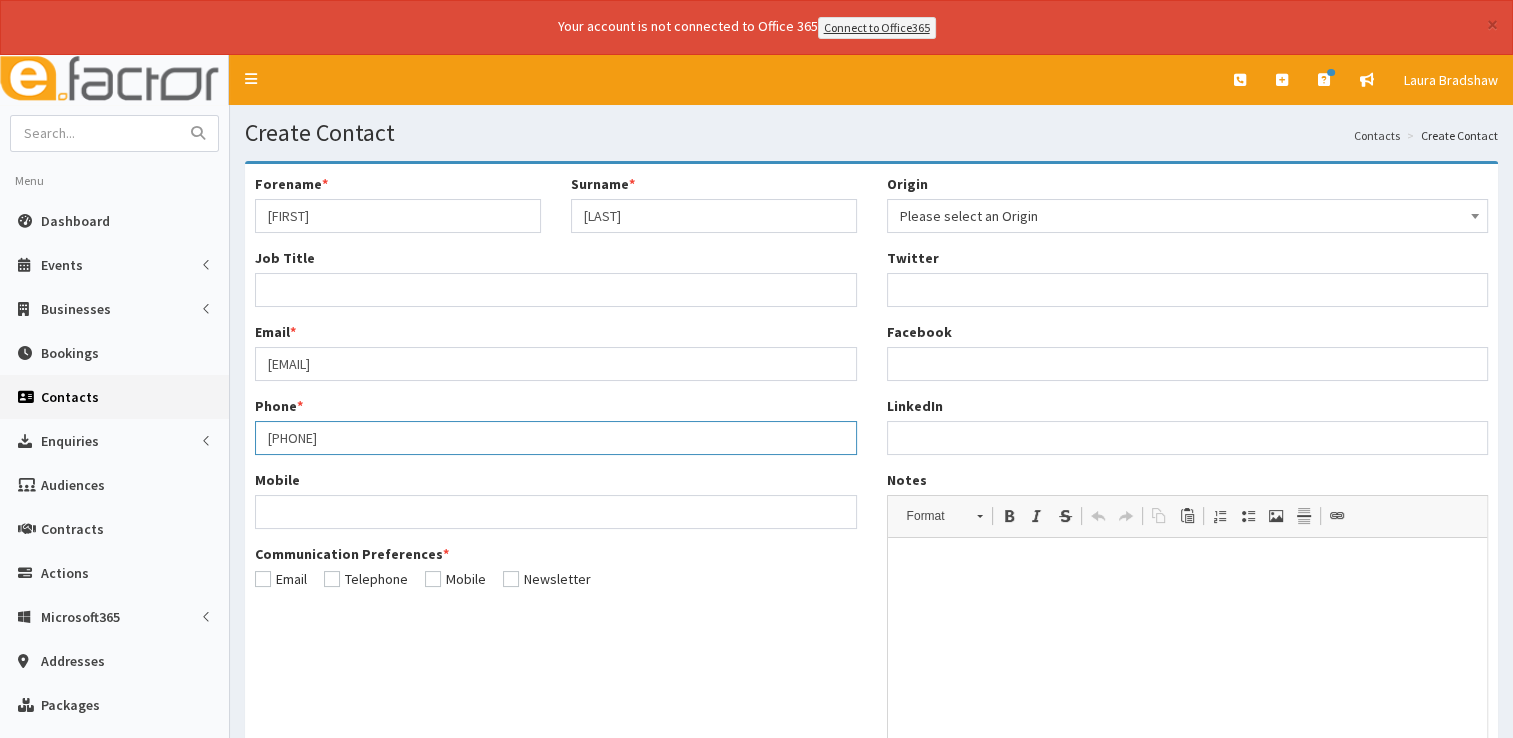 type on "[PHONE]" 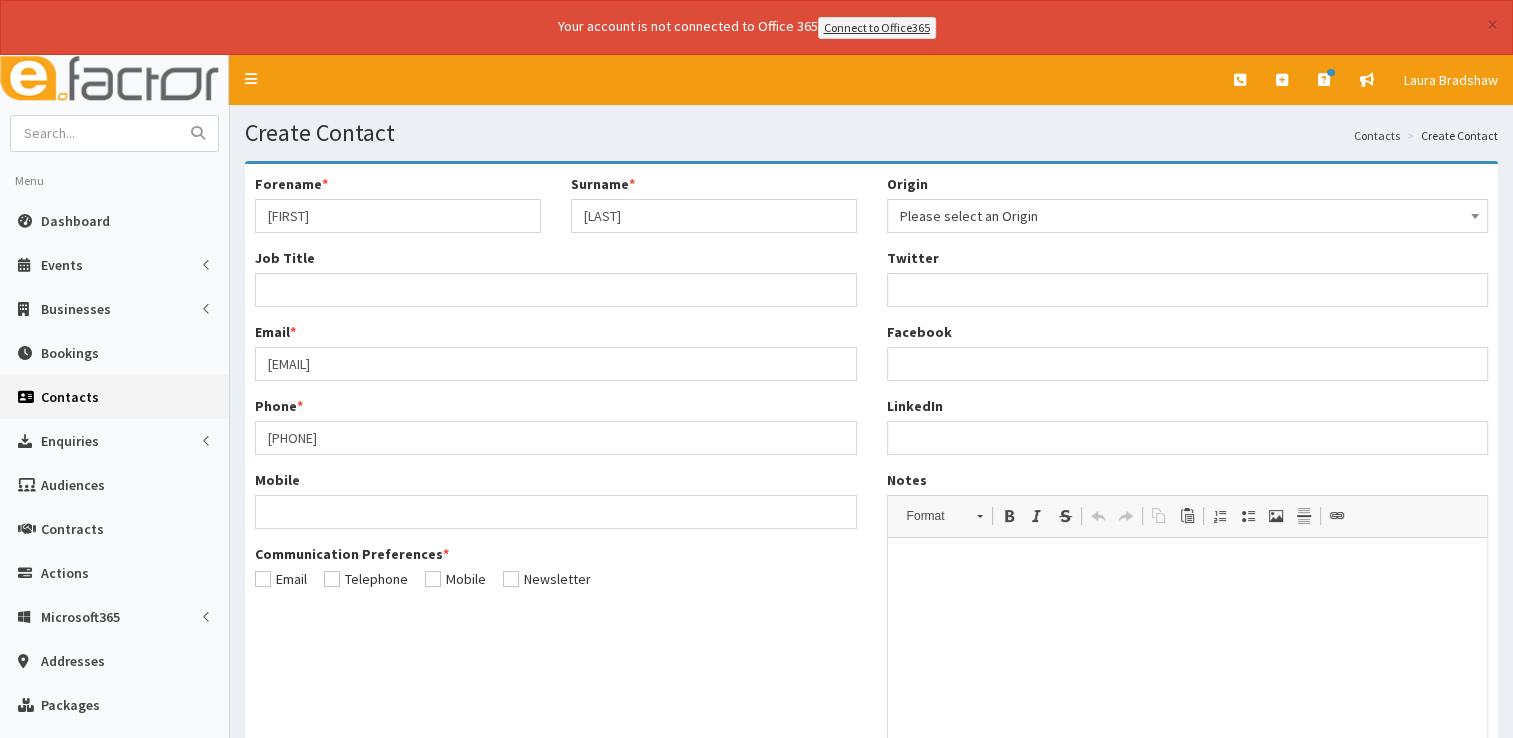 click at bounding box center (281, 579) 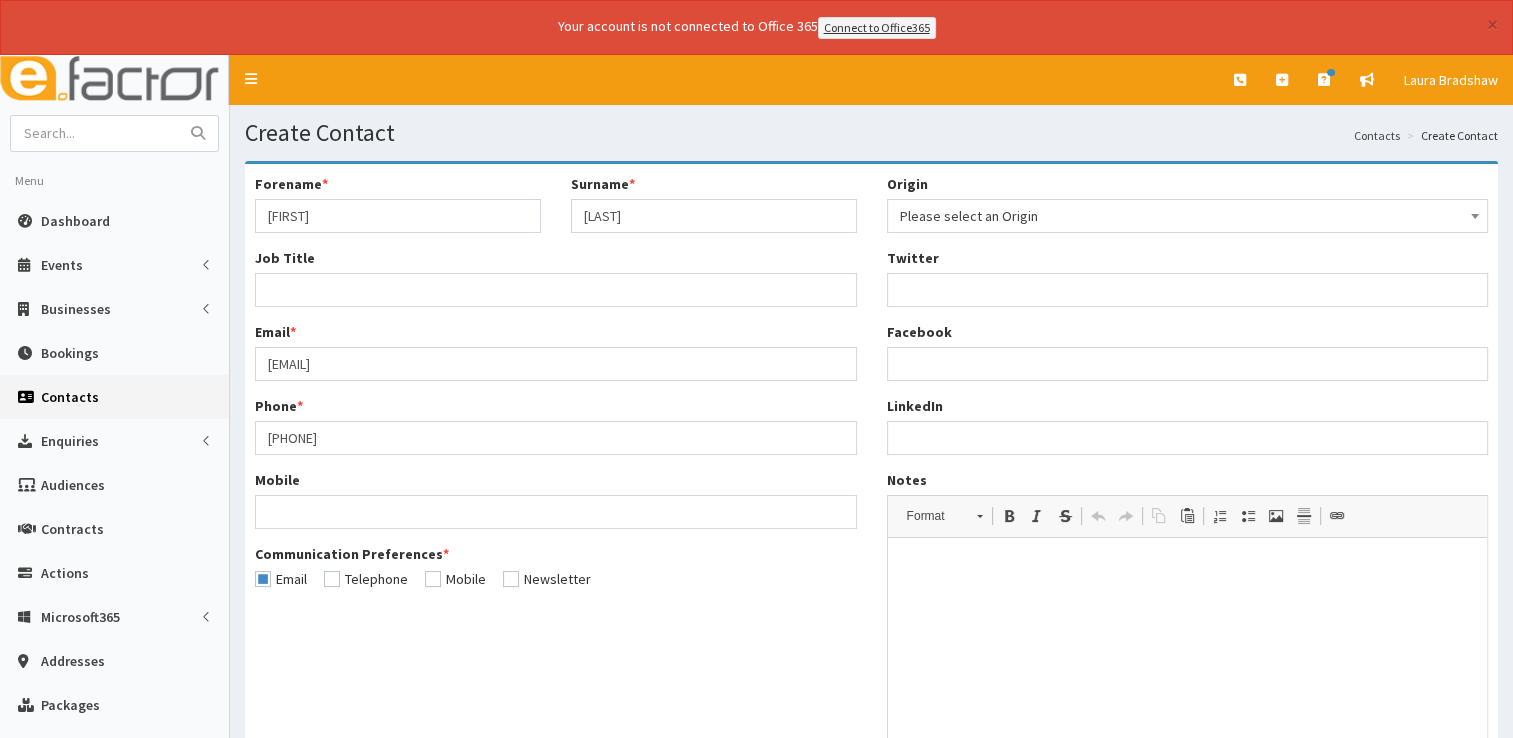 click at bounding box center [366, 579] 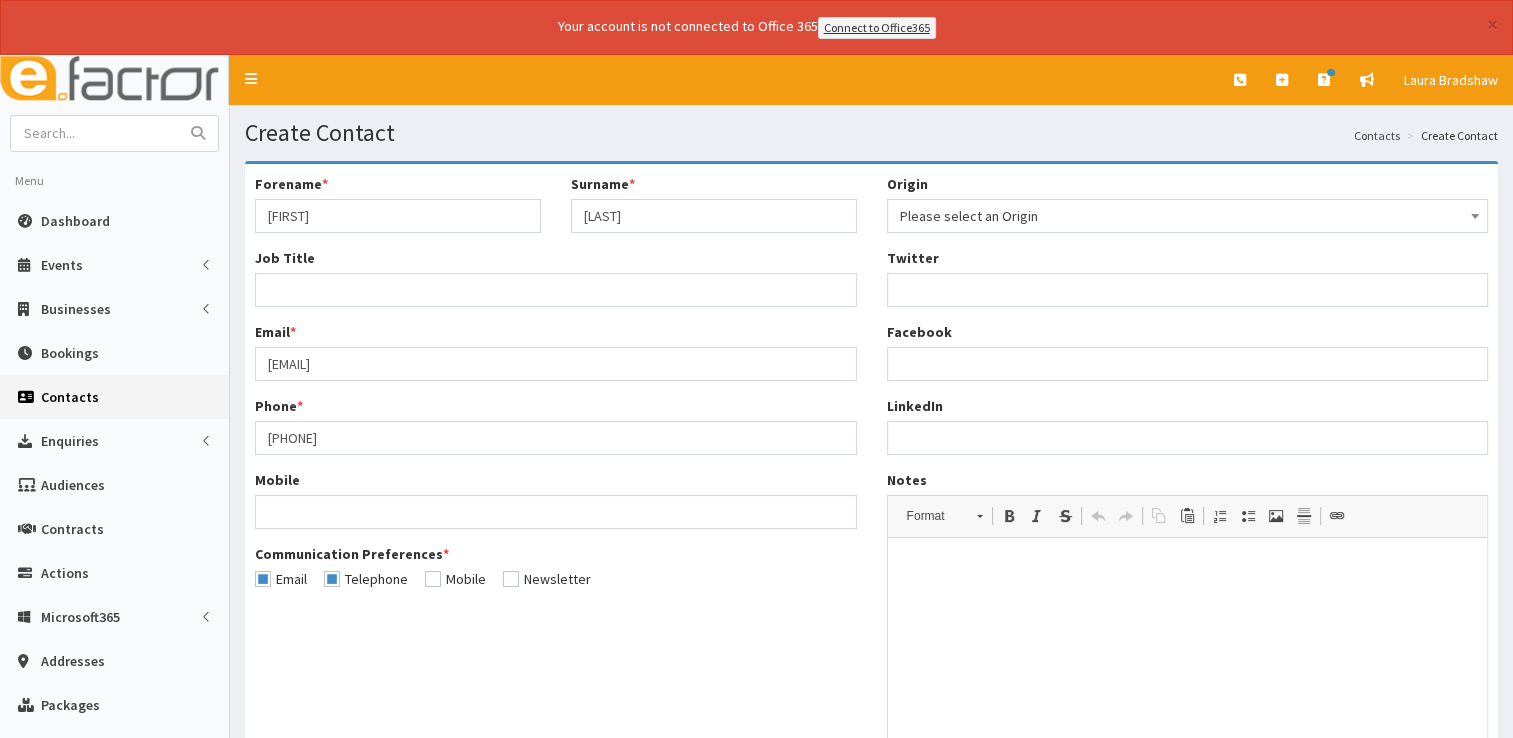 click at bounding box center (455, 579) 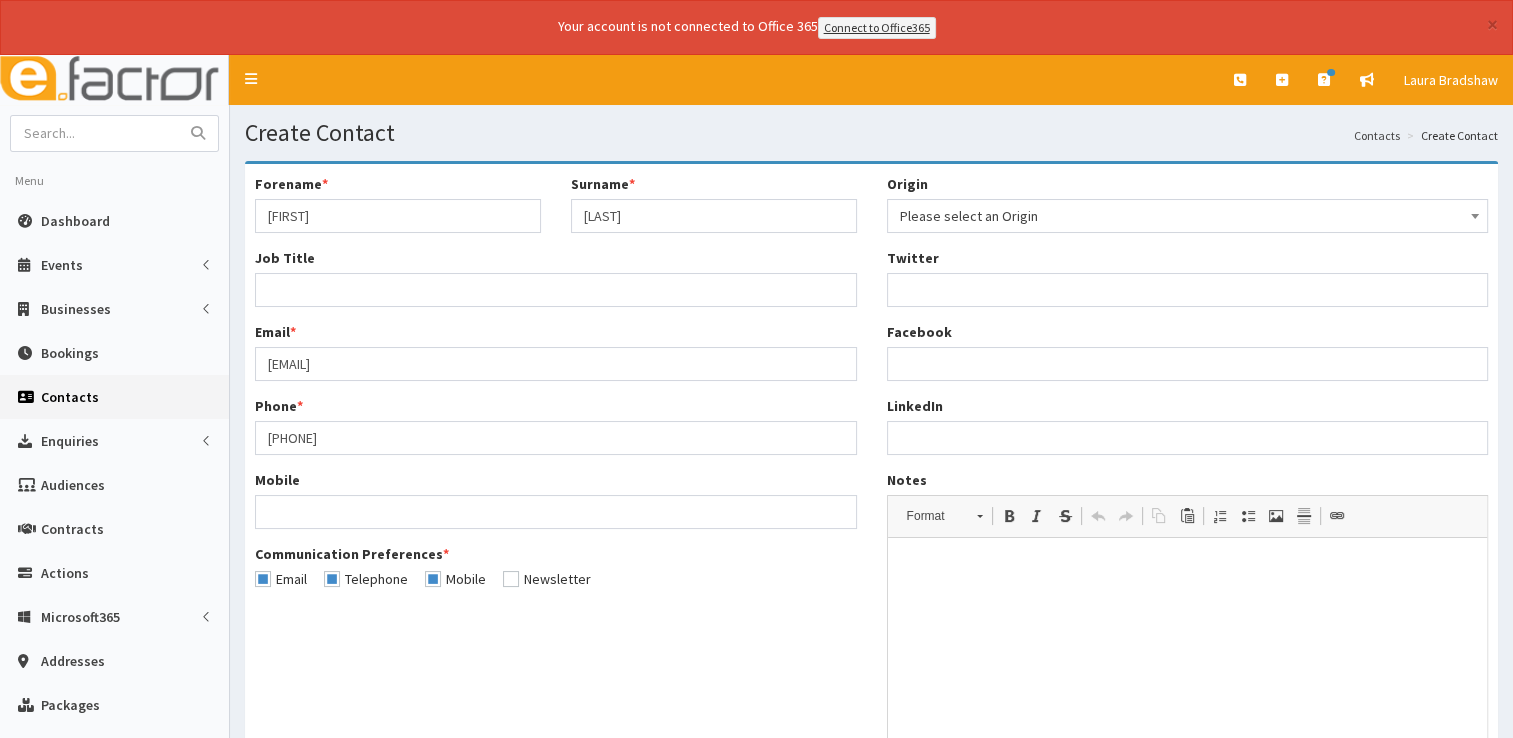 click at bounding box center [547, 579] 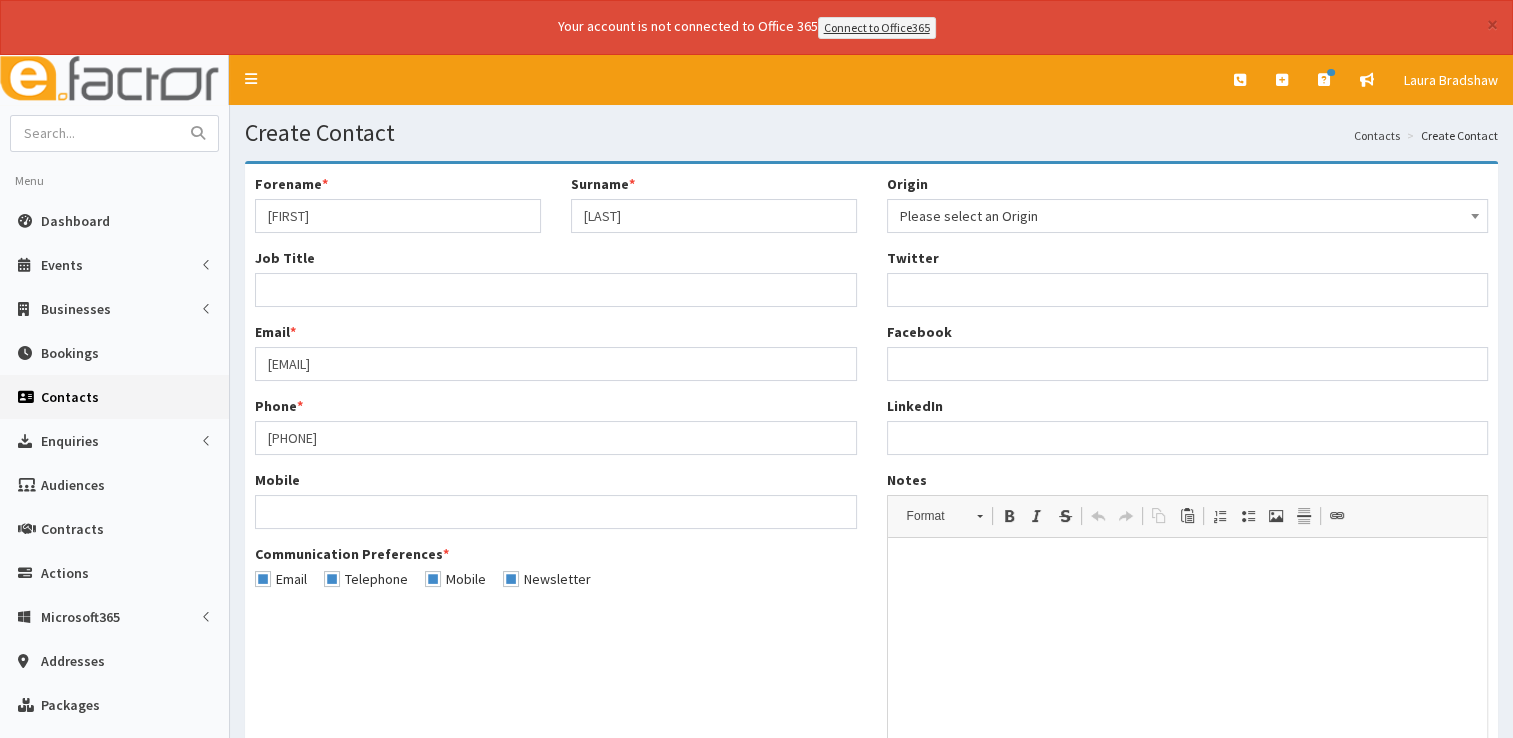 click at bounding box center (1187, 568) 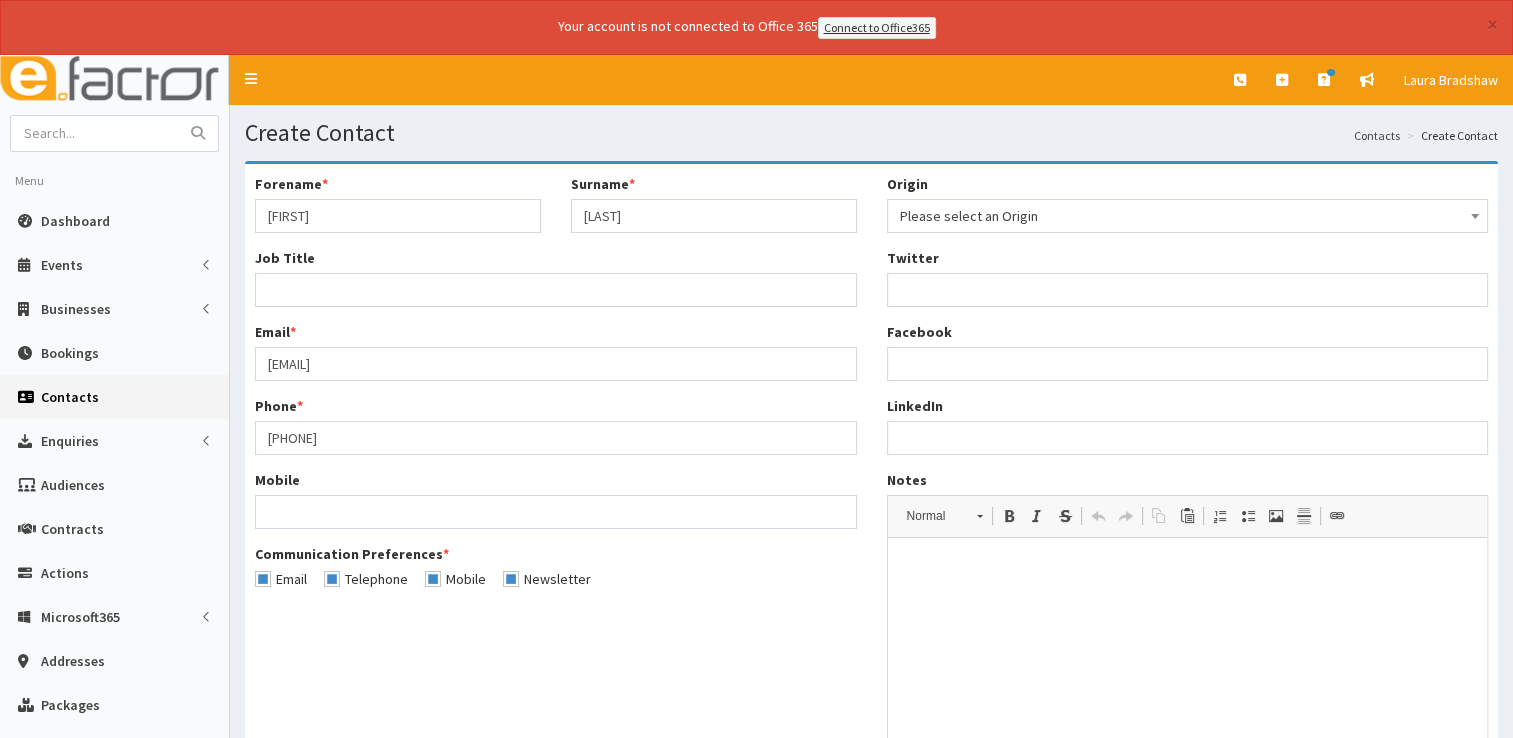 type 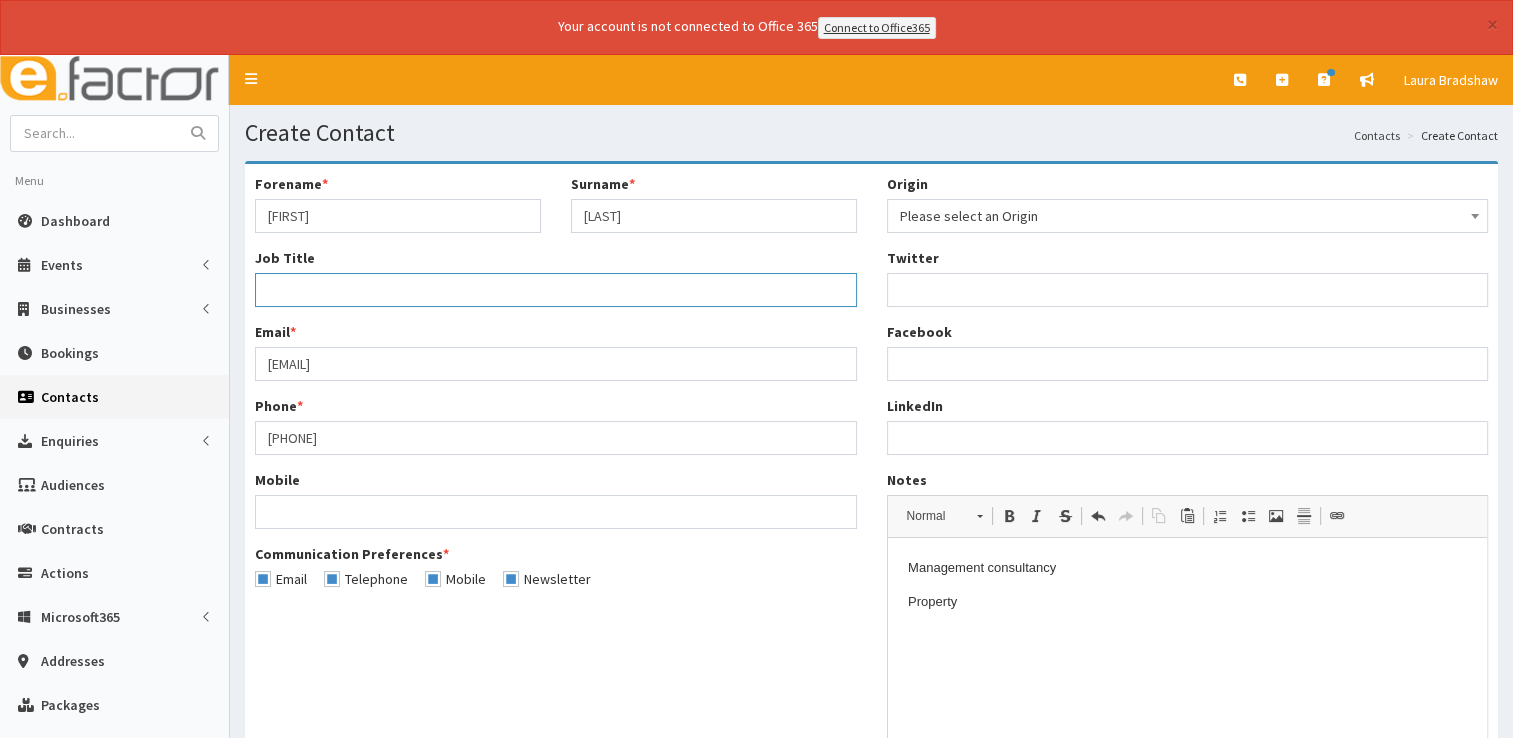 click on "Job Title  *" at bounding box center (556, 290) 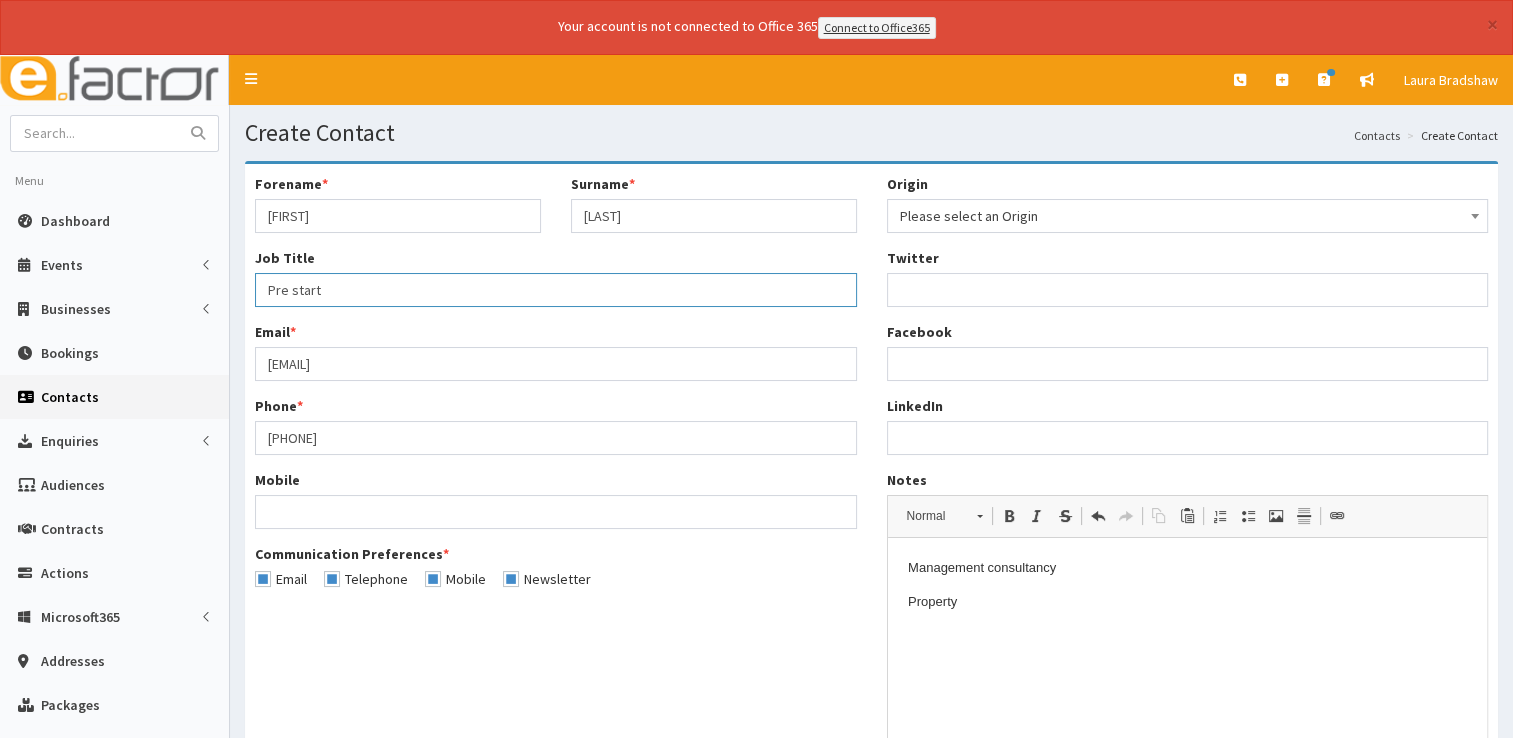 type on "Pre Start" 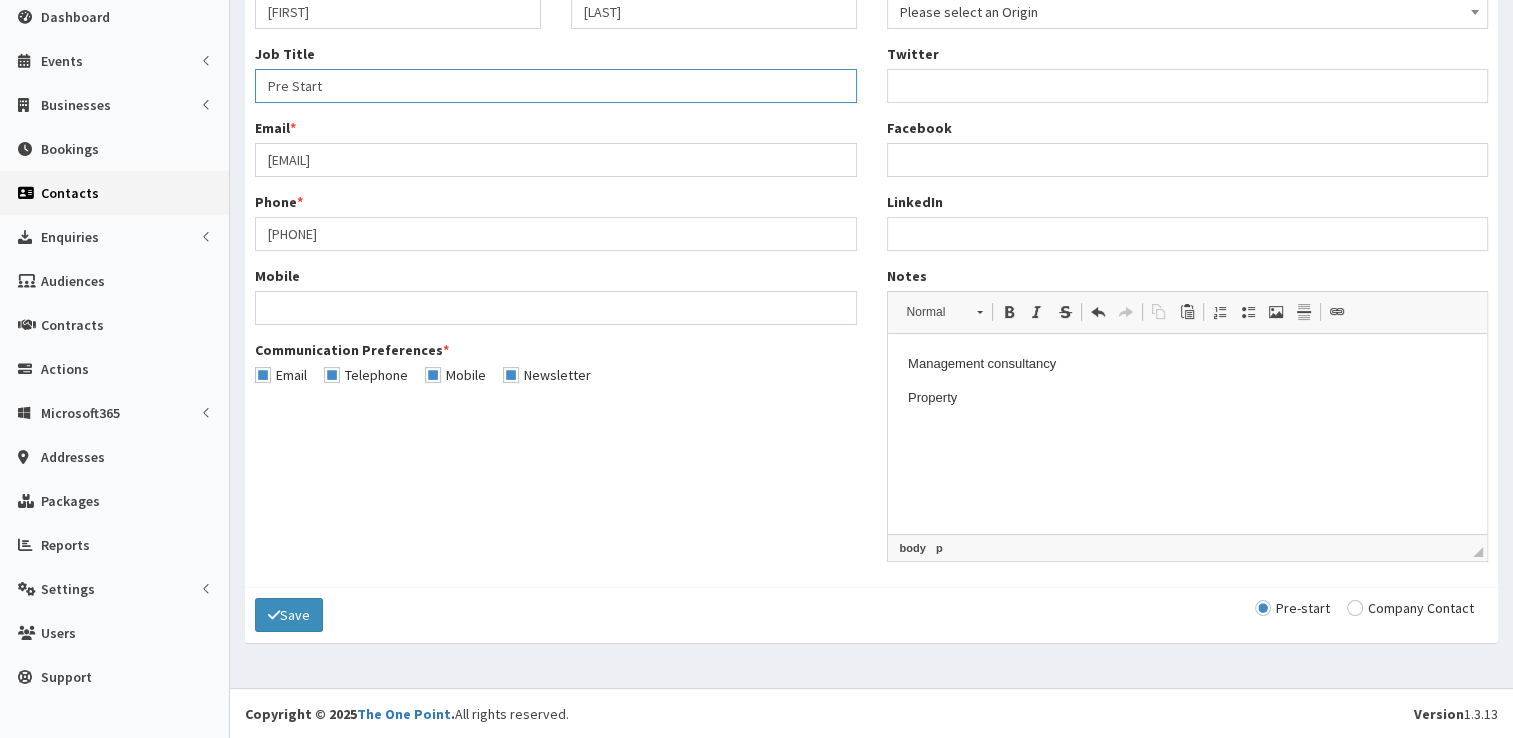 scroll, scrollTop: 204, scrollLeft: 0, axis: vertical 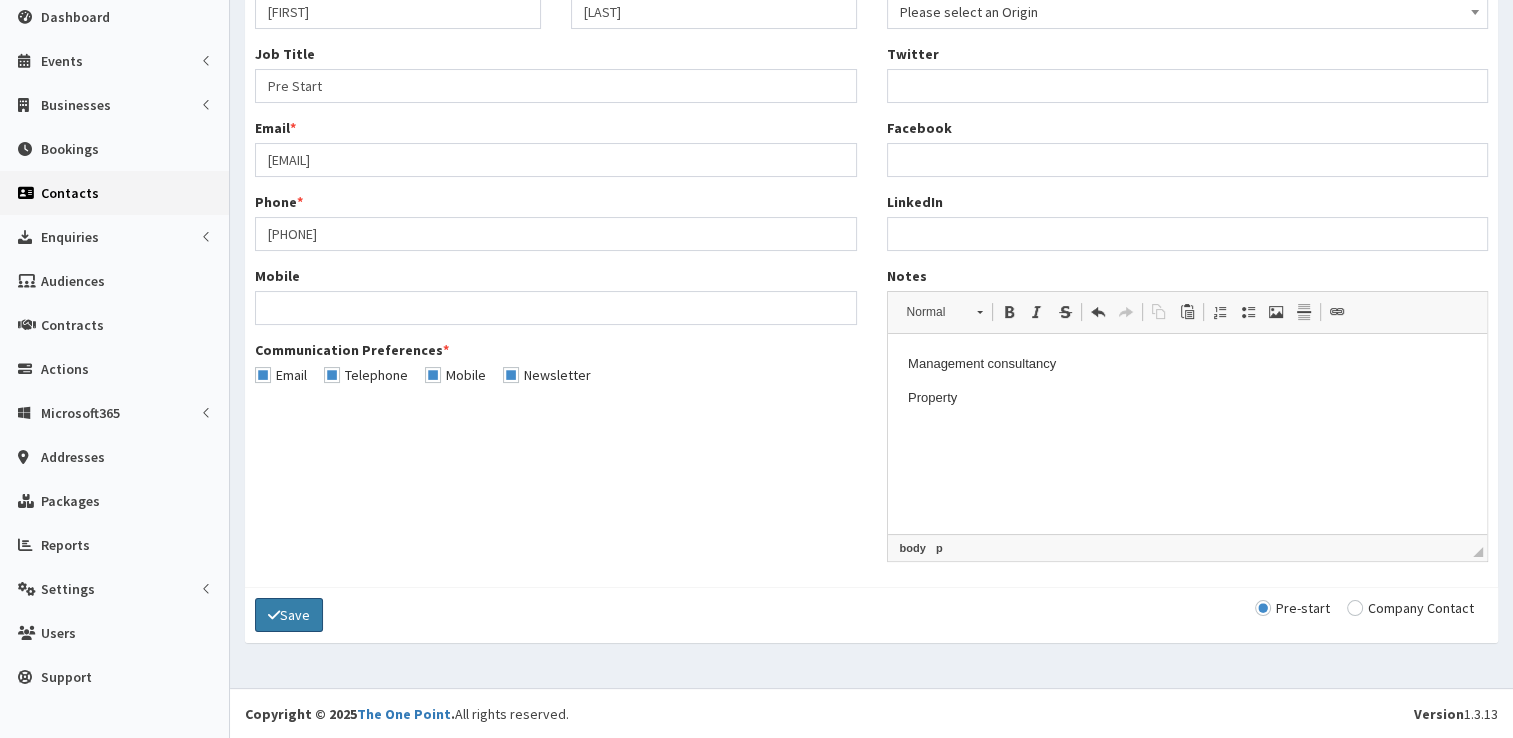 click on "Save" at bounding box center (289, 615) 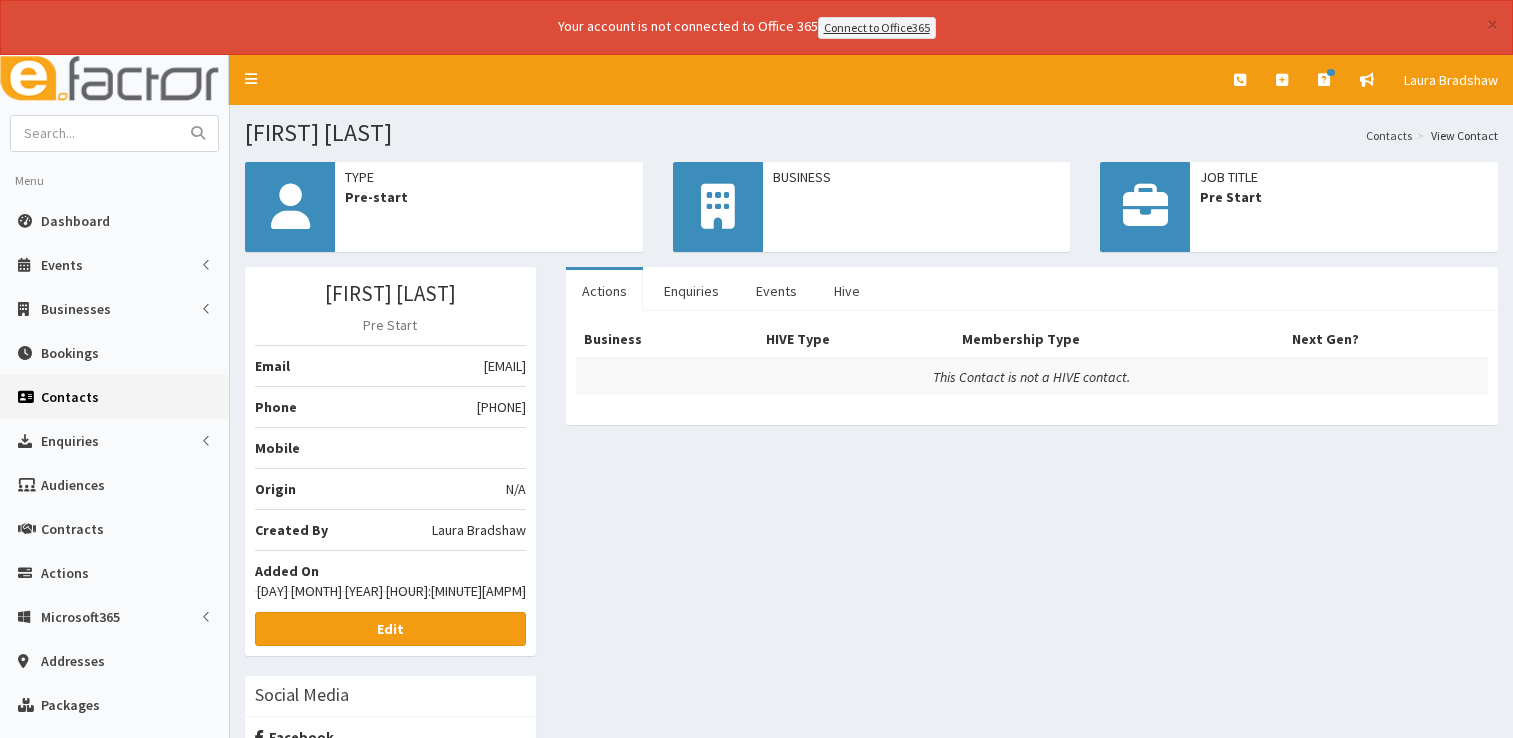 scroll, scrollTop: 0, scrollLeft: 0, axis: both 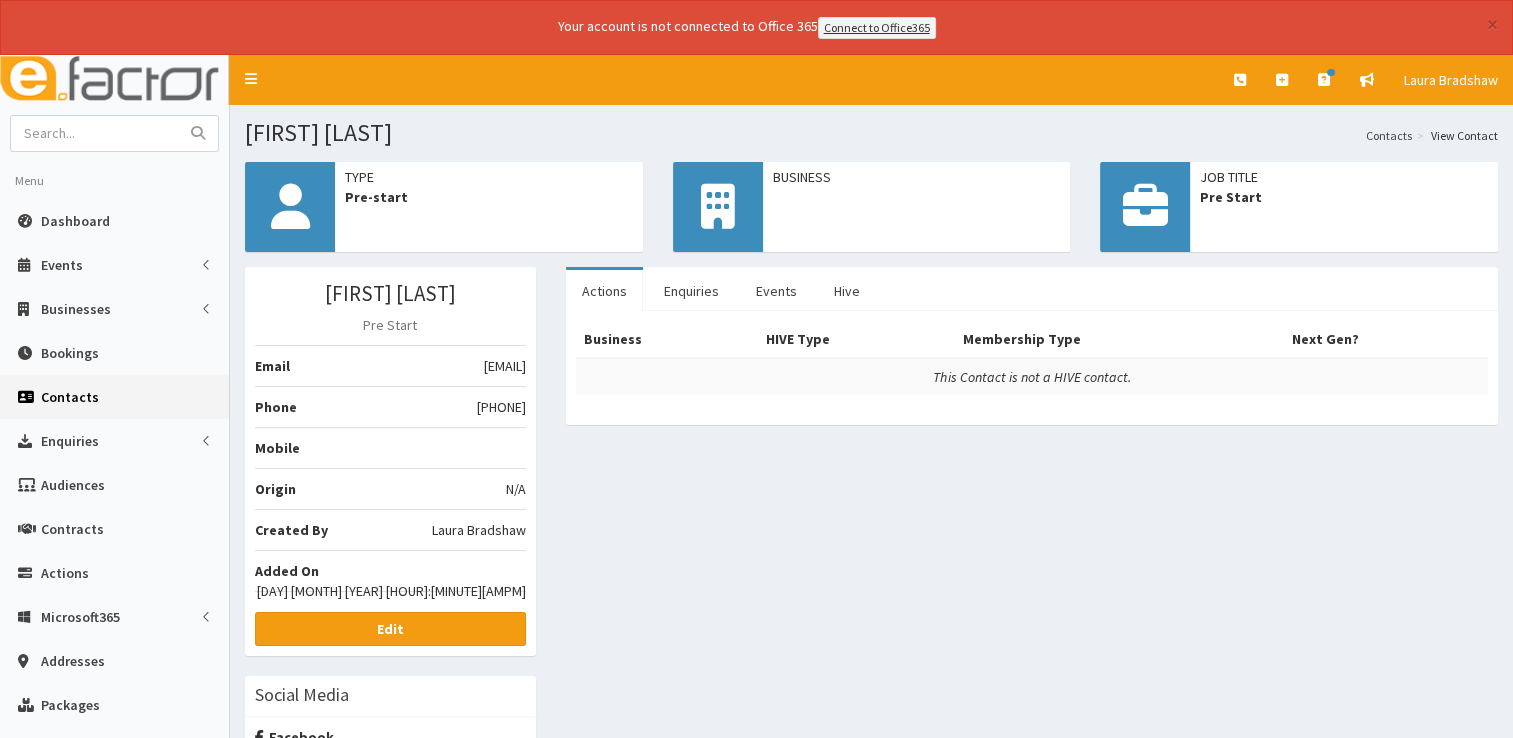 drag, startPoint x: 415, startPoint y: 363, endPoint x: 524, endPoint y: 370, distance: 109.22454 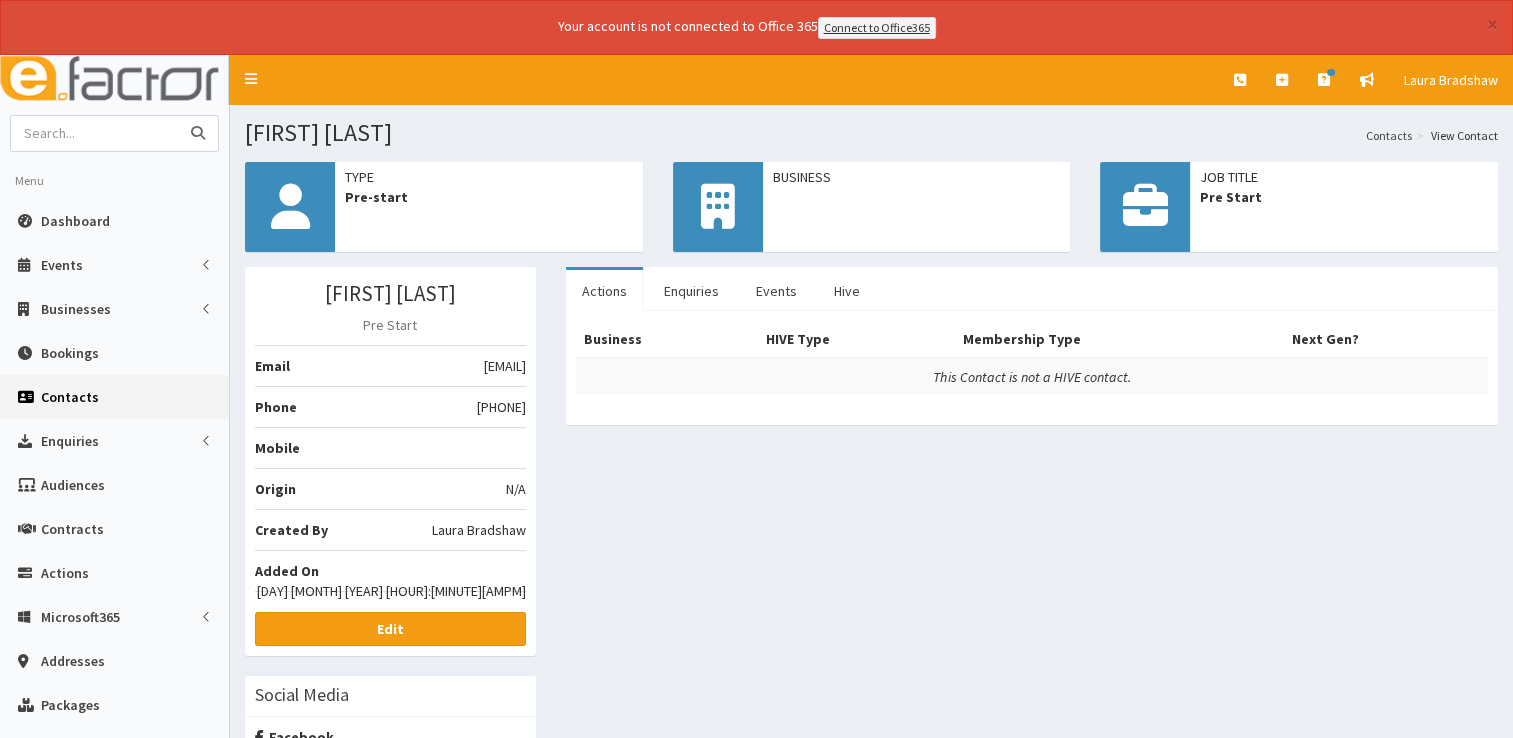 click at bounding box center [95, 133] 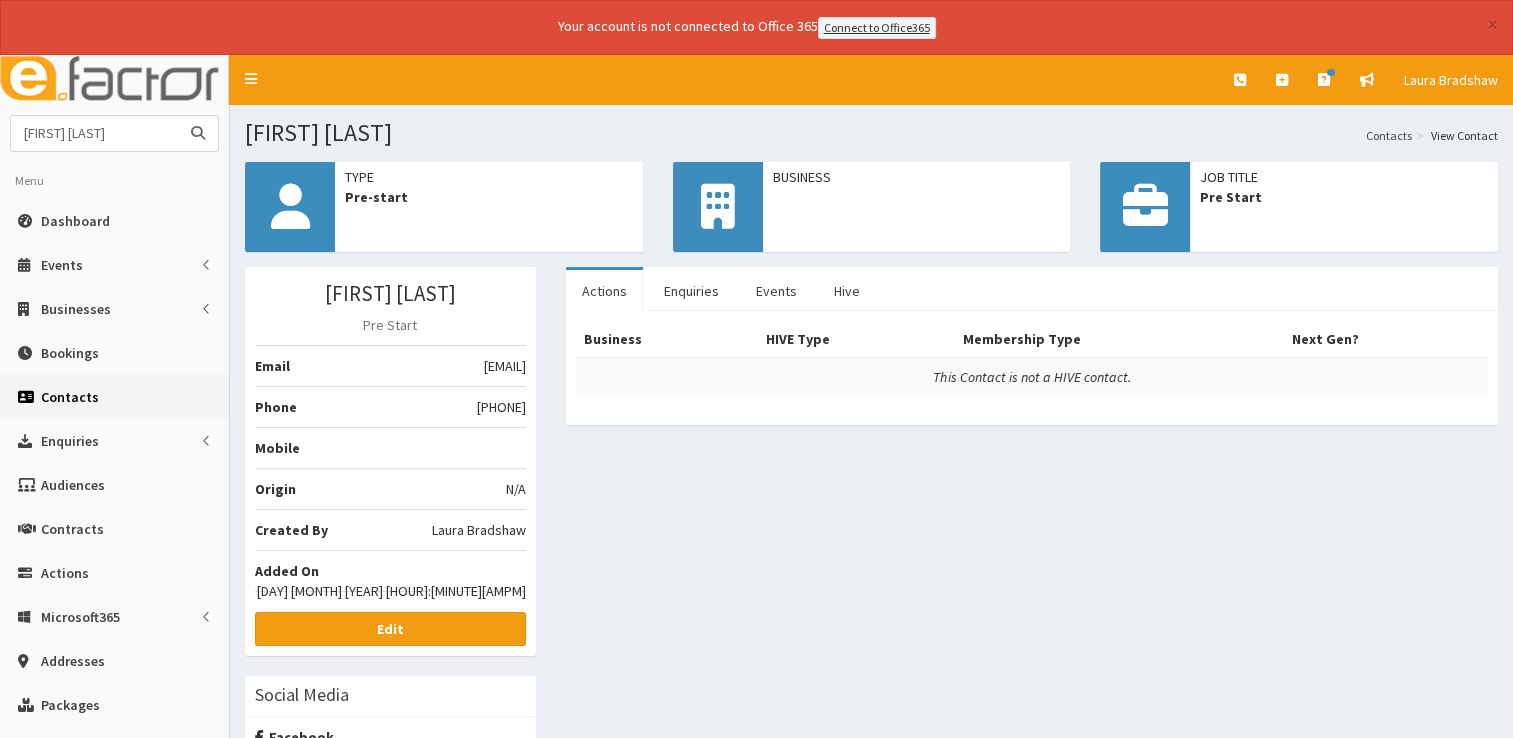 type on "sean campbell" 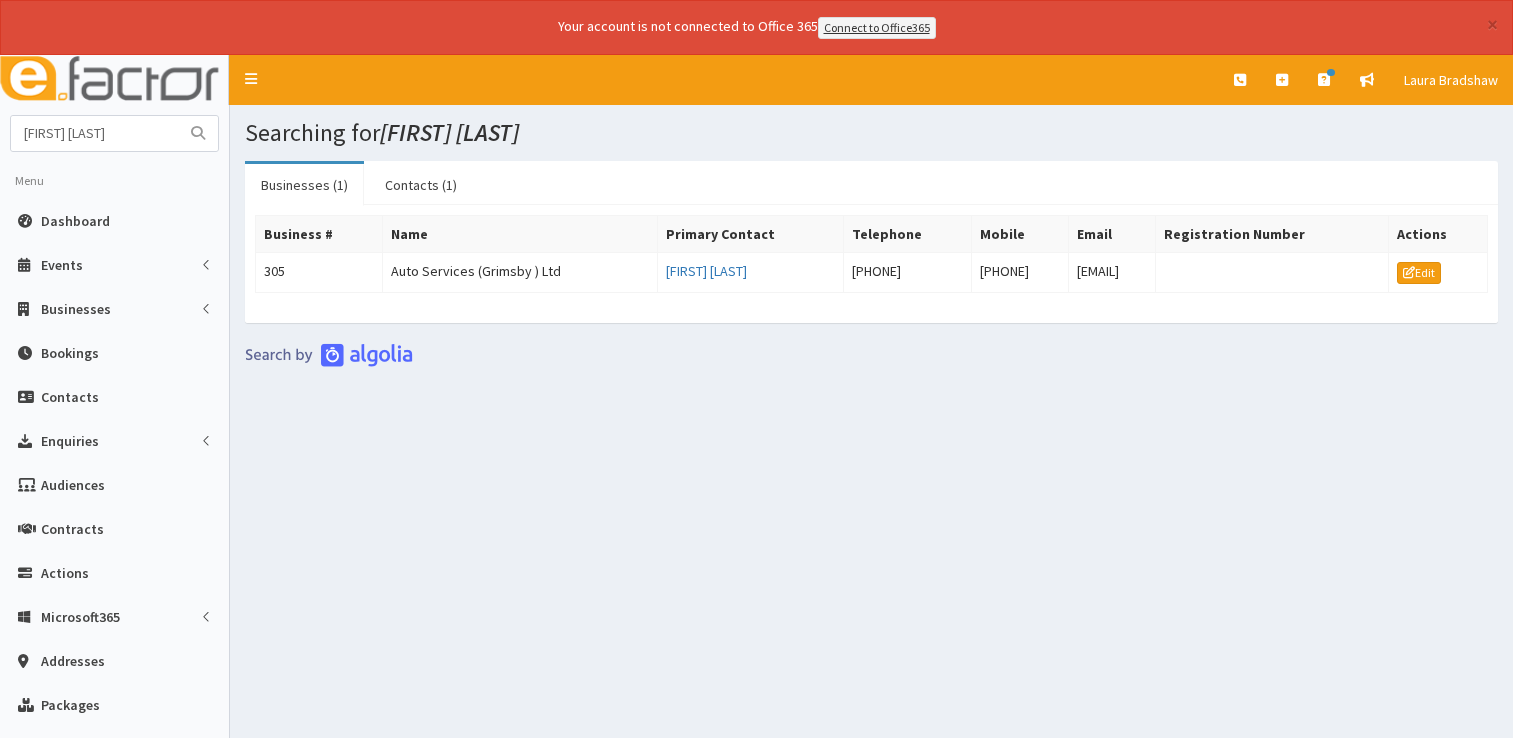 scroll, scrollTop: 0, scrollLeft: 0, axis: both 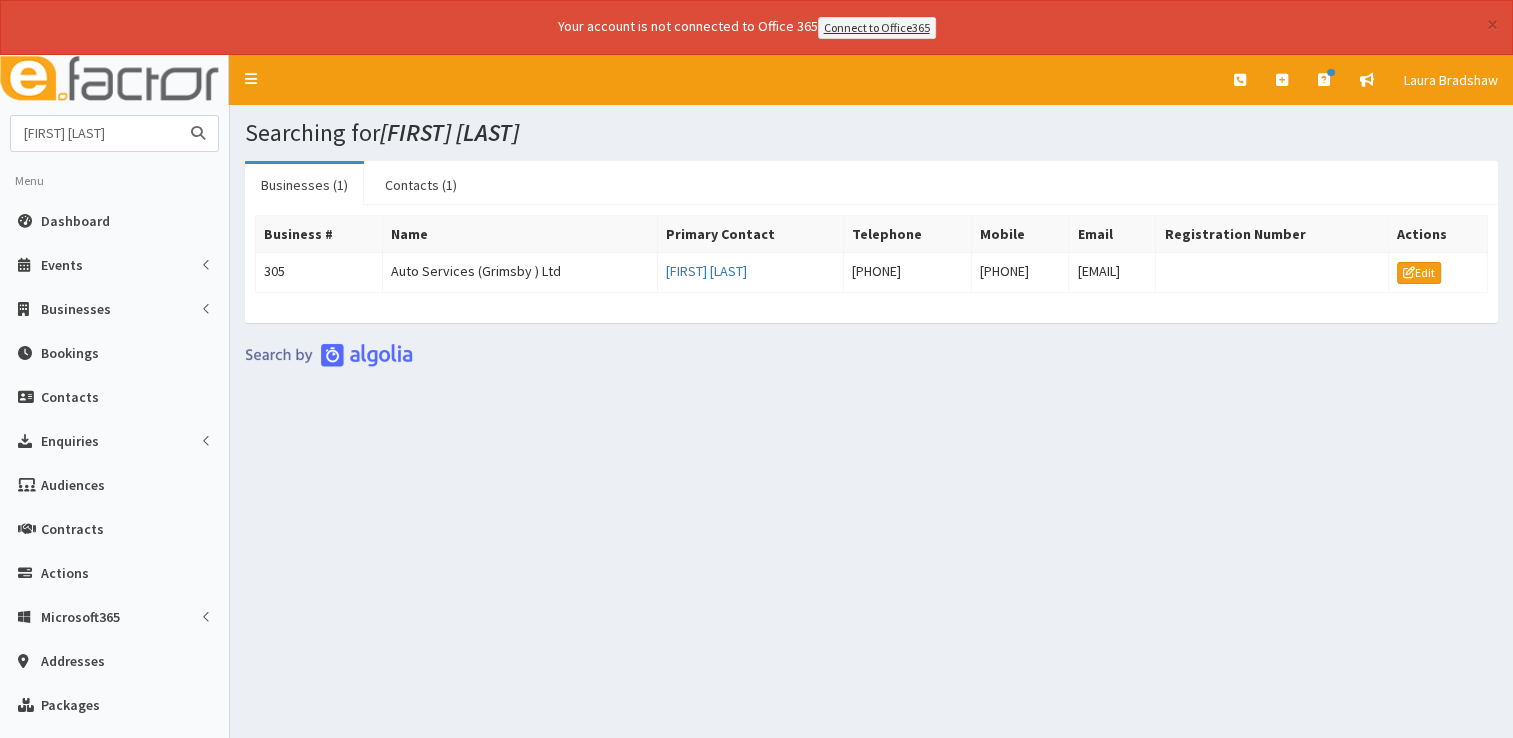 drag, startPoint x: 148, startPoint y: 125, endPoint x: -4, endPoint y: 131, distance: 152.11838 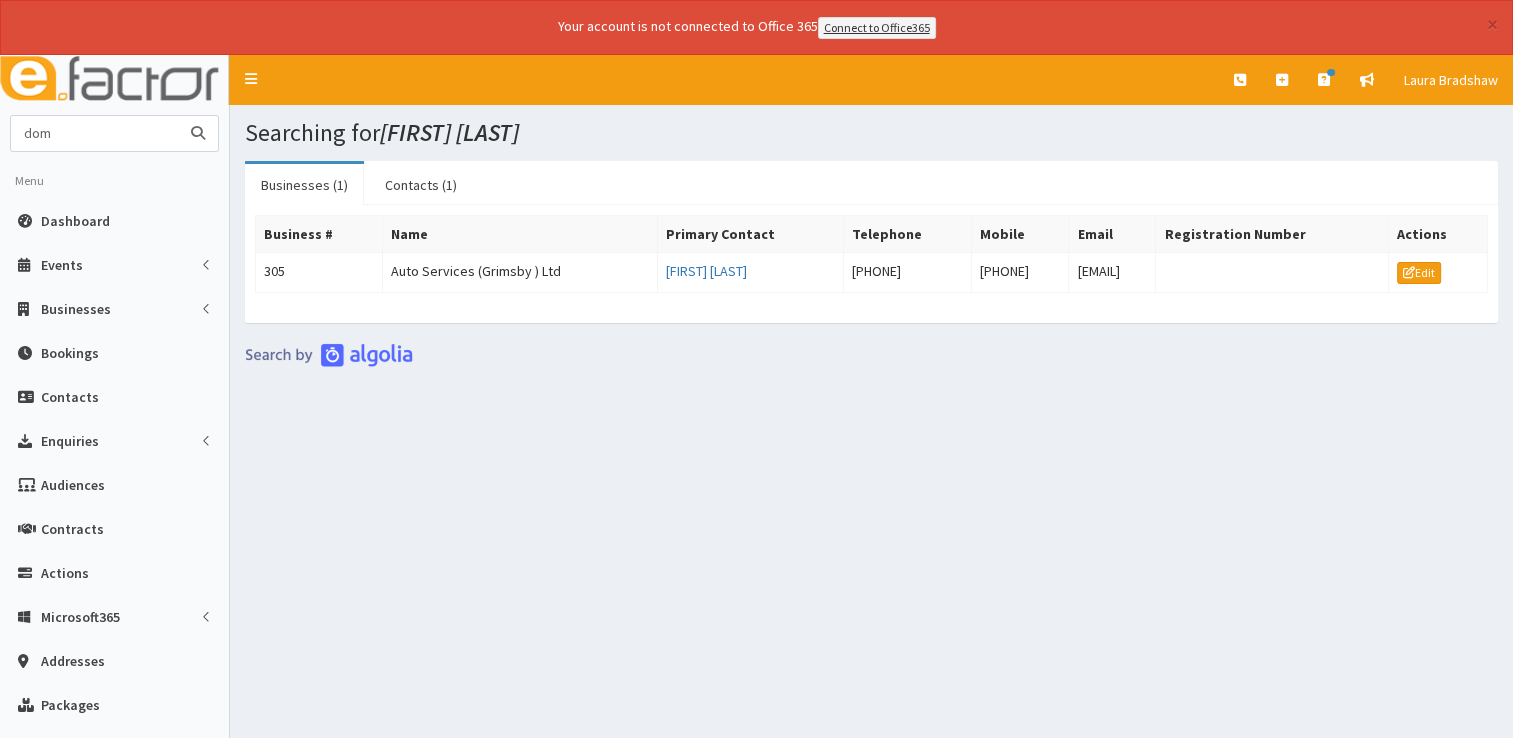 type on "dom" 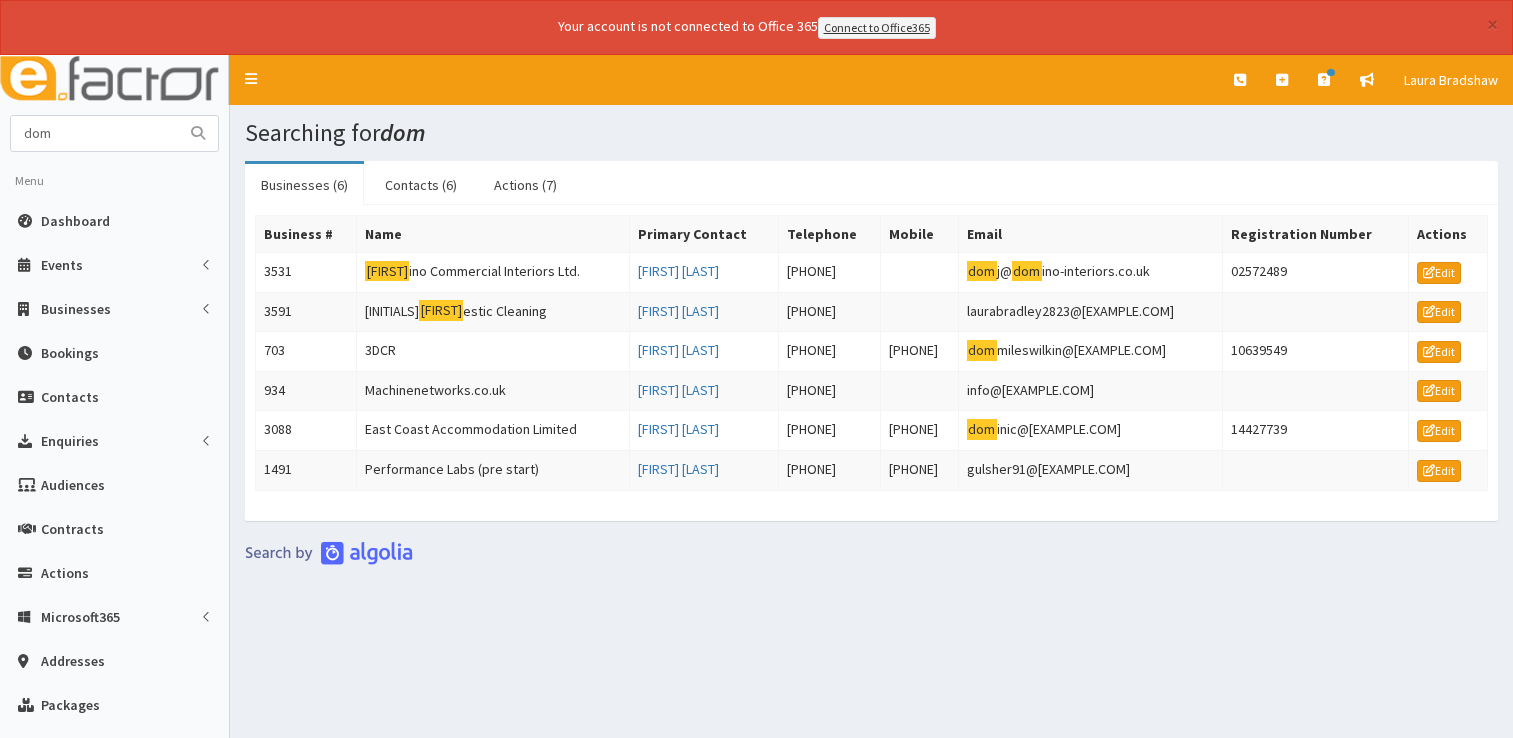 scroll, scrollTop: 0, scrollLeft: 0, axis: both 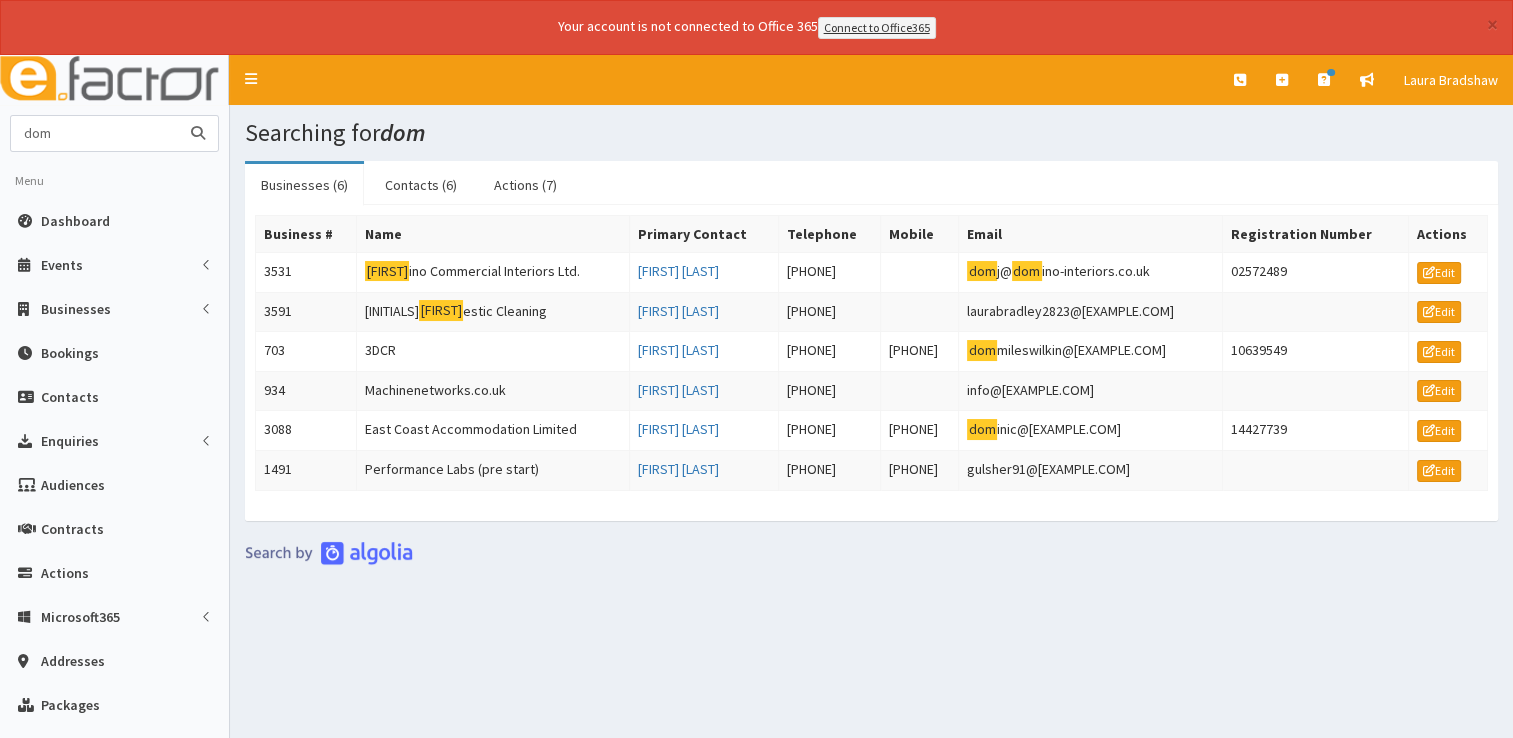 click on "dom" at bounding box center (95, 133) 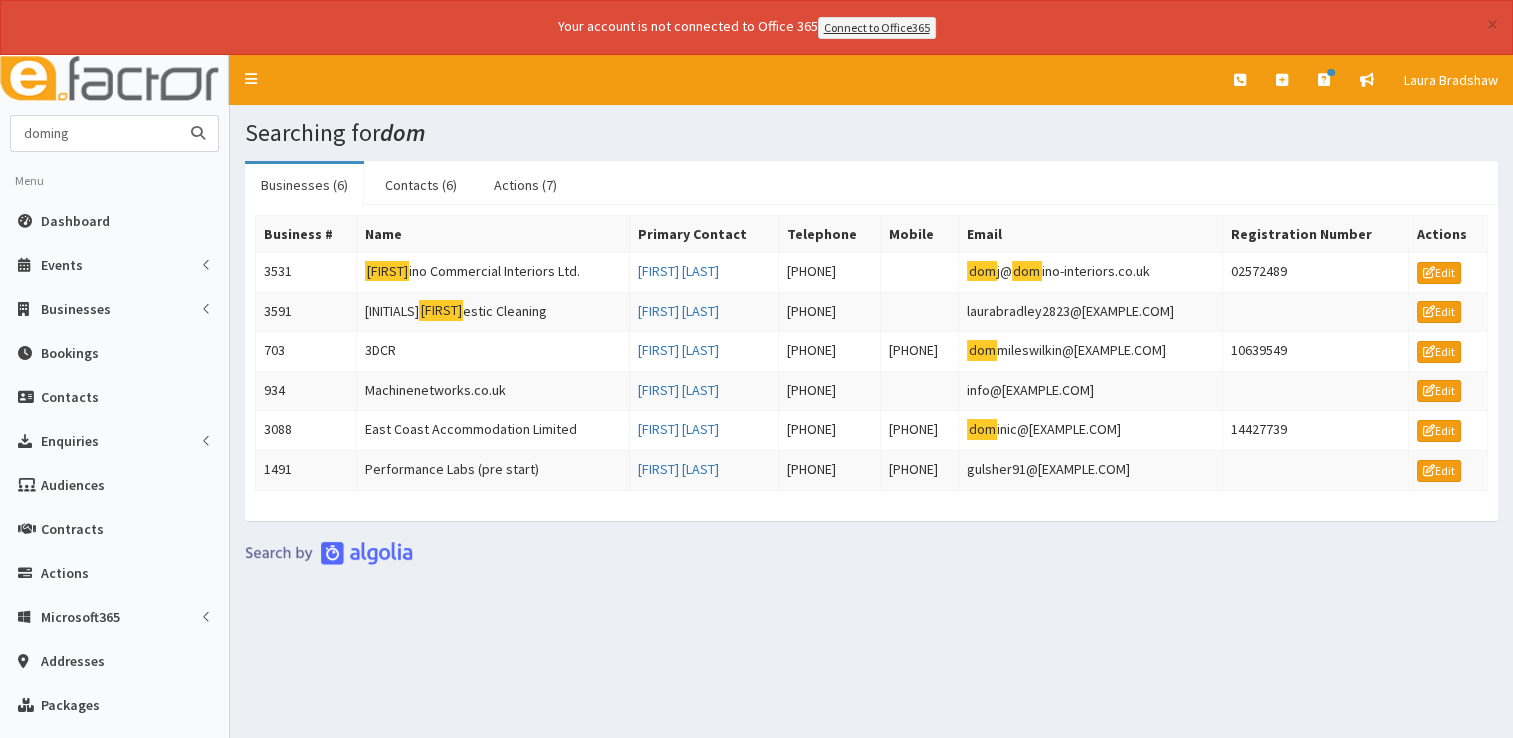 type on "doming" 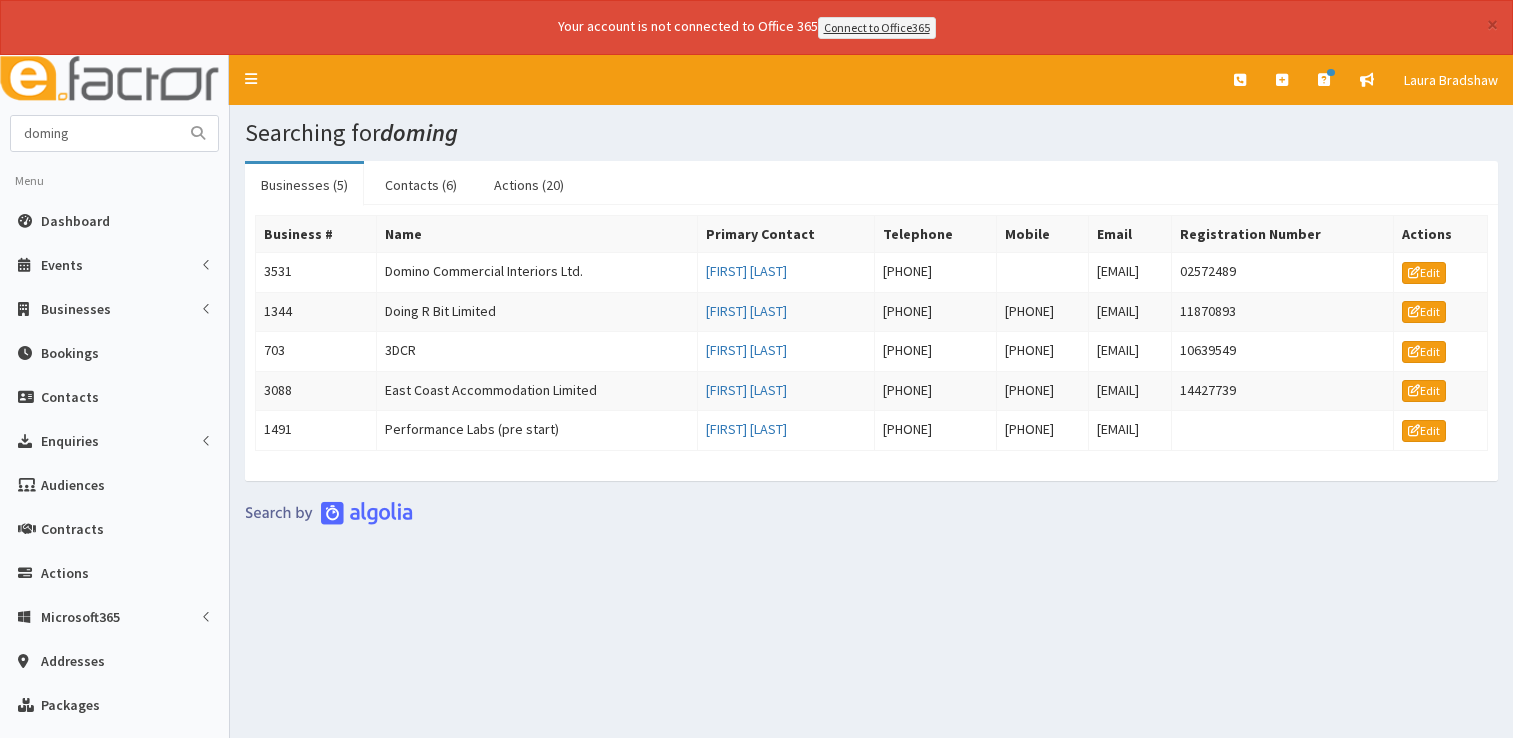 scroll, scrollTop: 0, scrollLeft: 0, axis: both 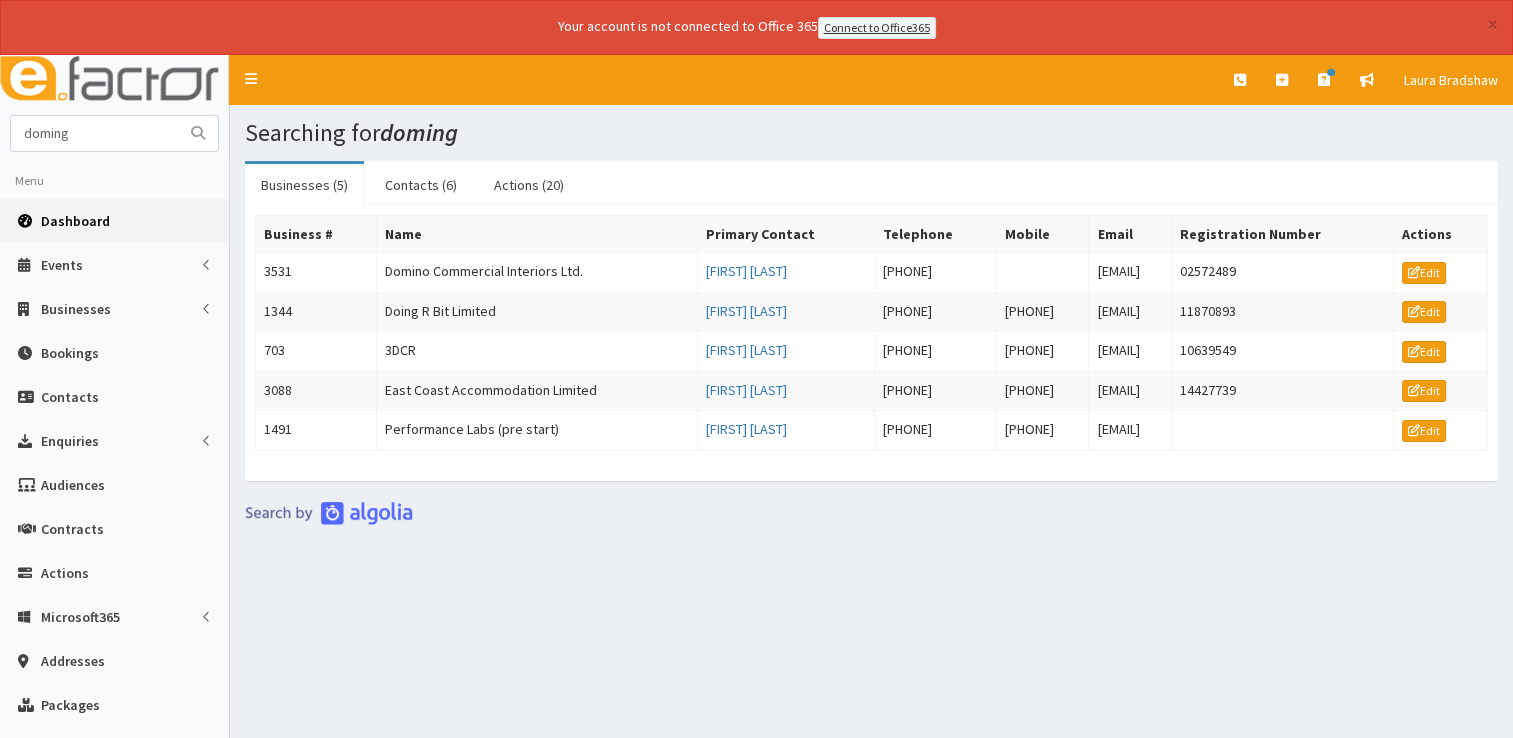 click on "Dashboard" at bounding box center (75, 221) 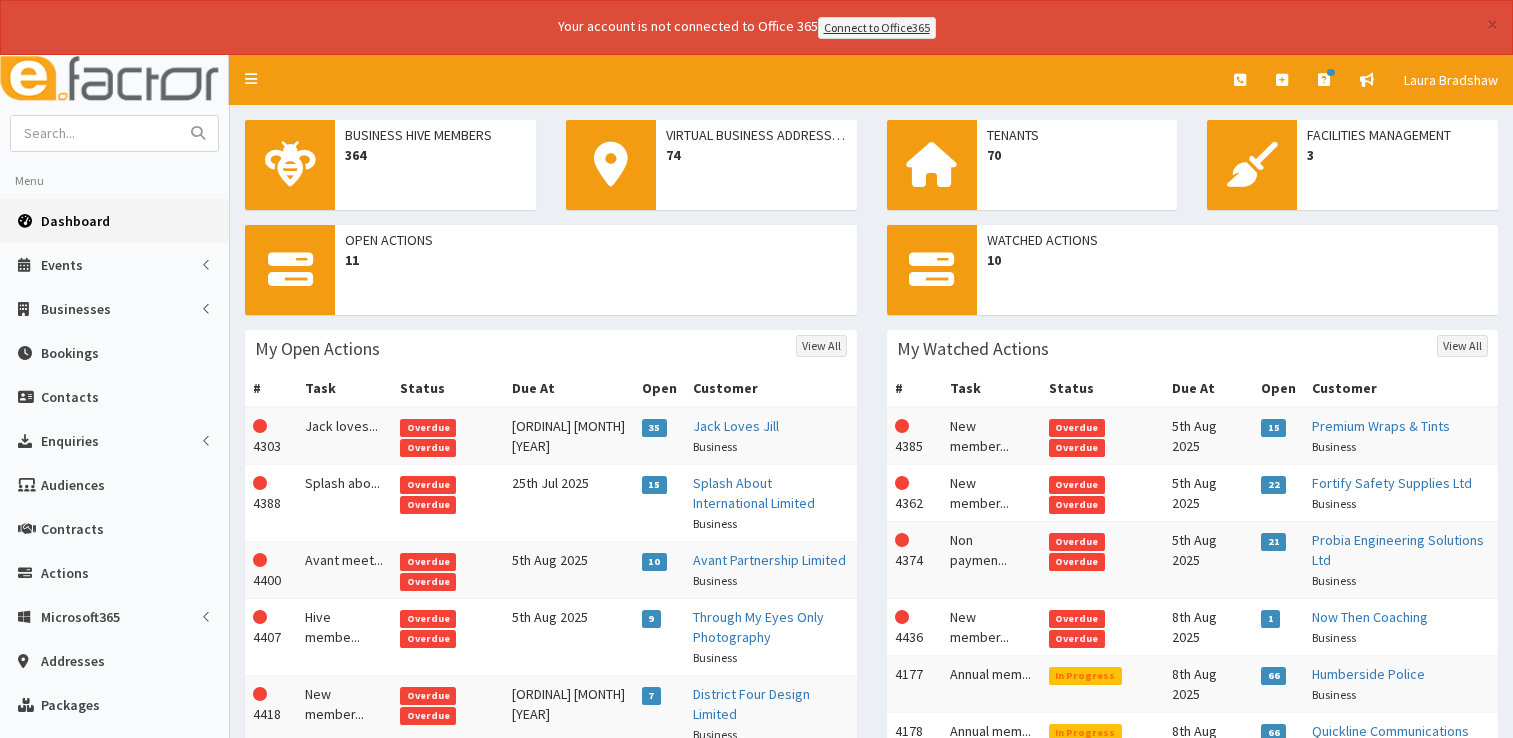 scroll, scrollTop: 0, scrollLeft: 0, axis: both 